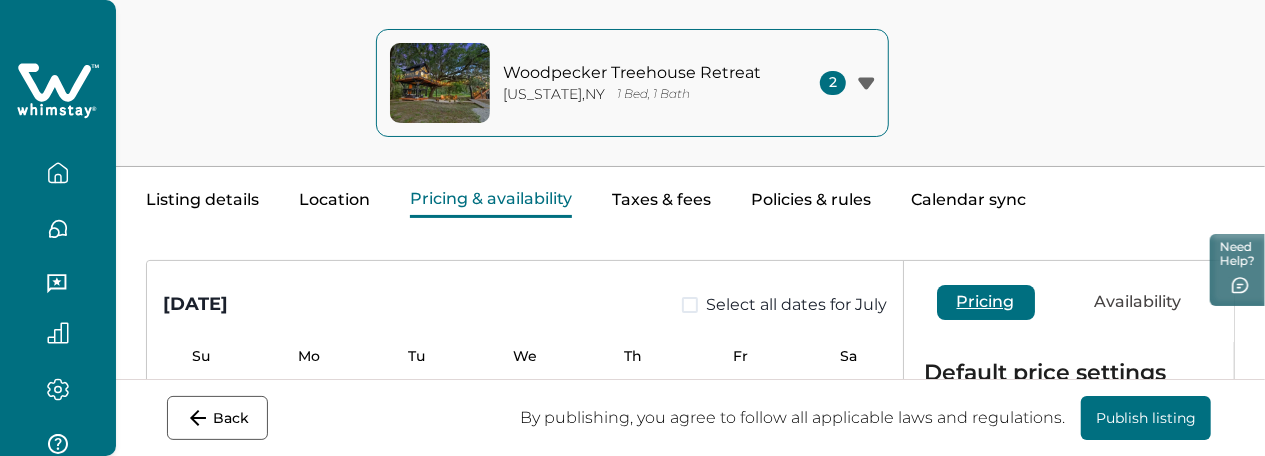 scroll, scrollTop: 0, scrollLeft: 0, axis: both 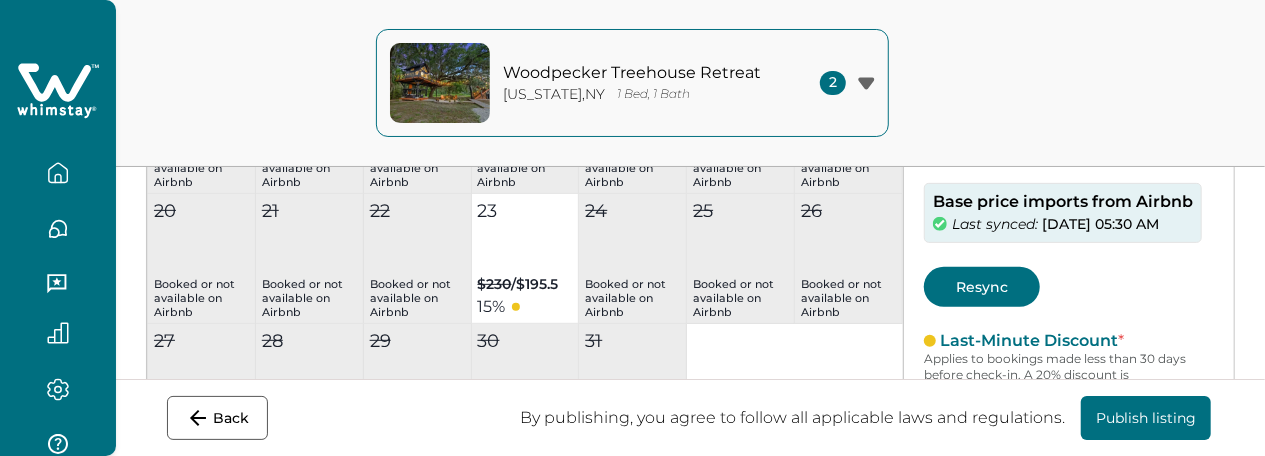 click 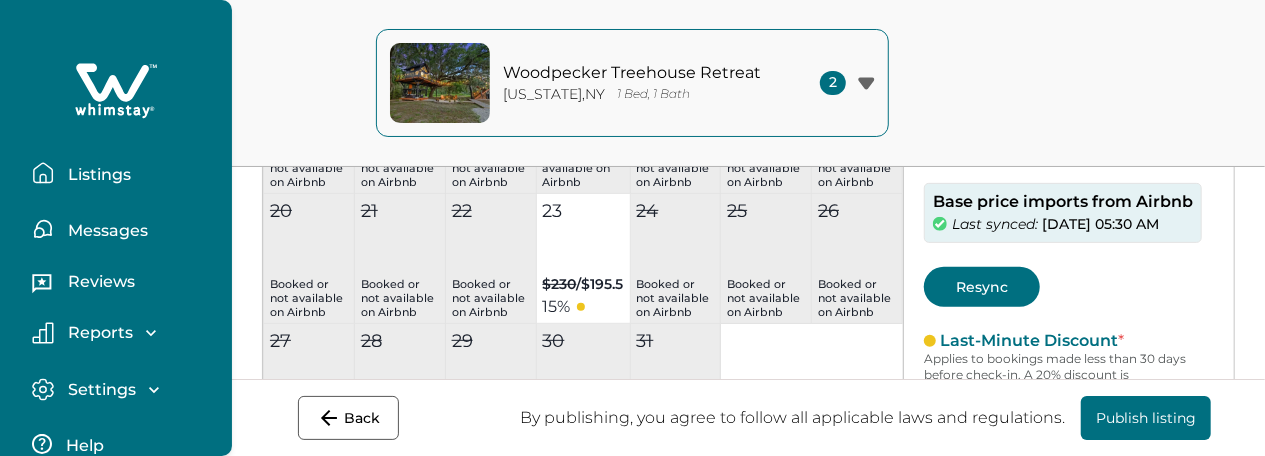 scroll, scrollTop: 297, scrollLeft: 0, axis: vertical 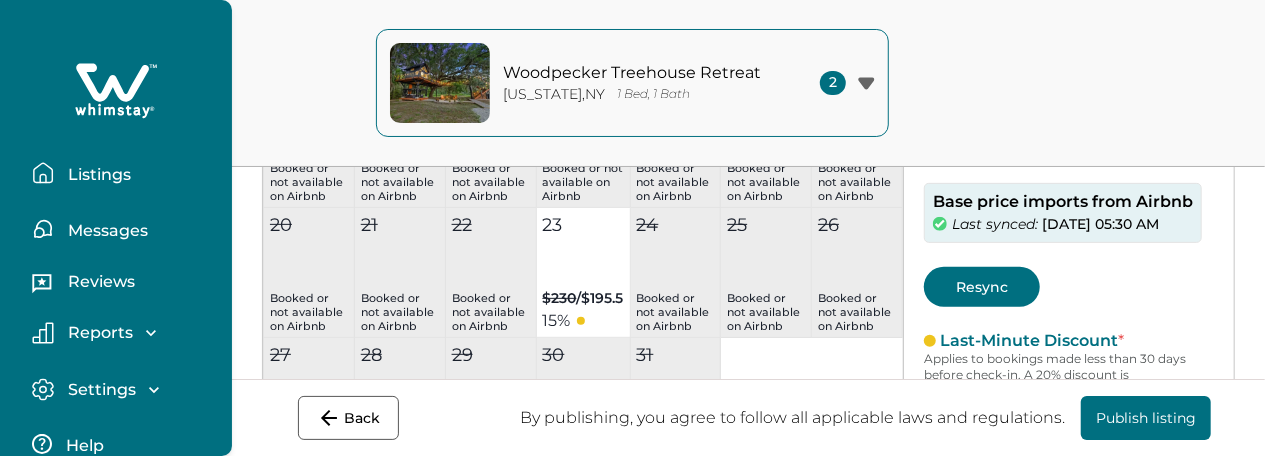 click 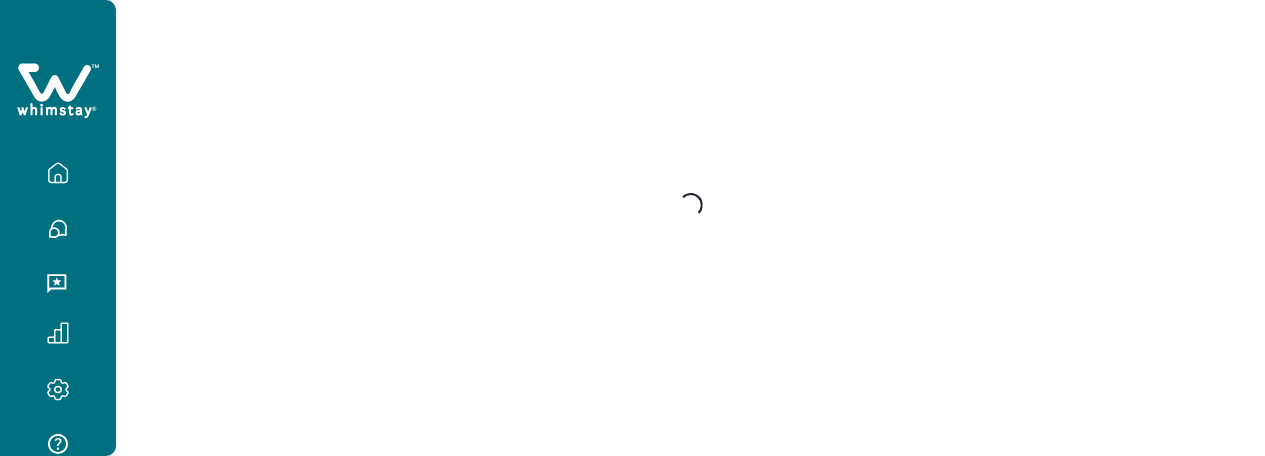 scroll, scrollTop: 0, scrollLeft: 0, axis: both 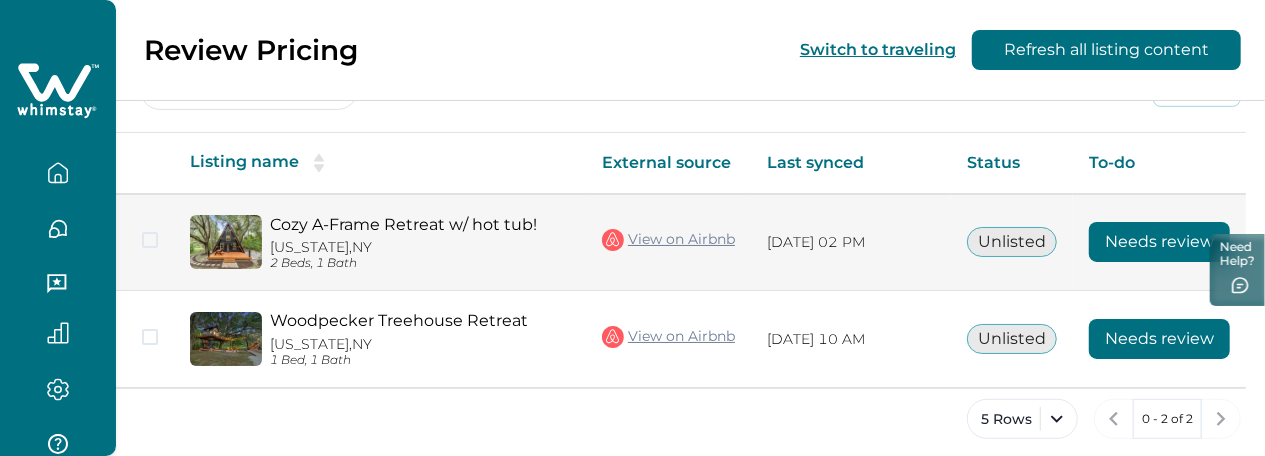 click on "Needs review" at bounding box center [1159, 242] 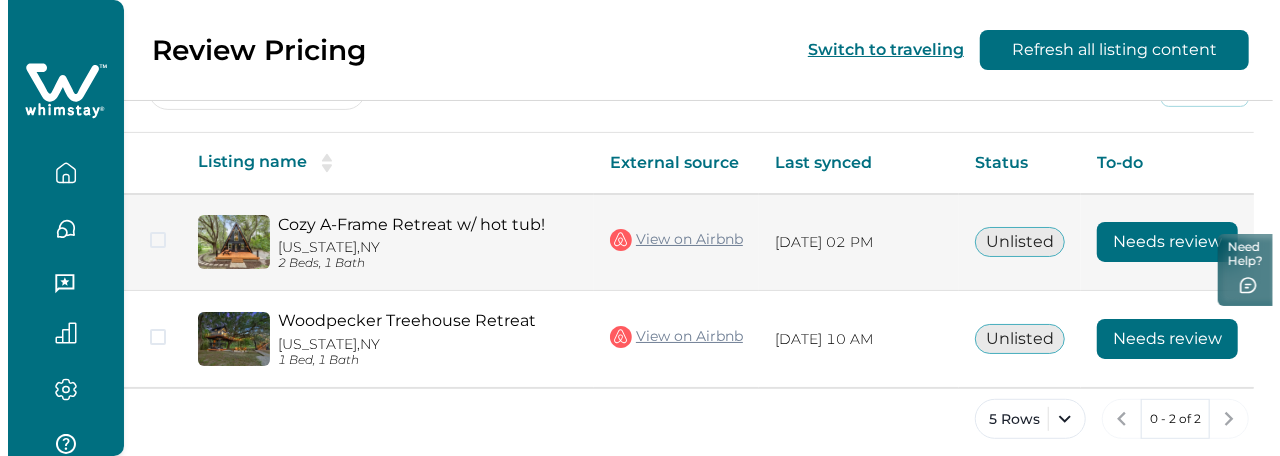 scroll, scrollTop: 0, scrollLeft: 0, axis: both 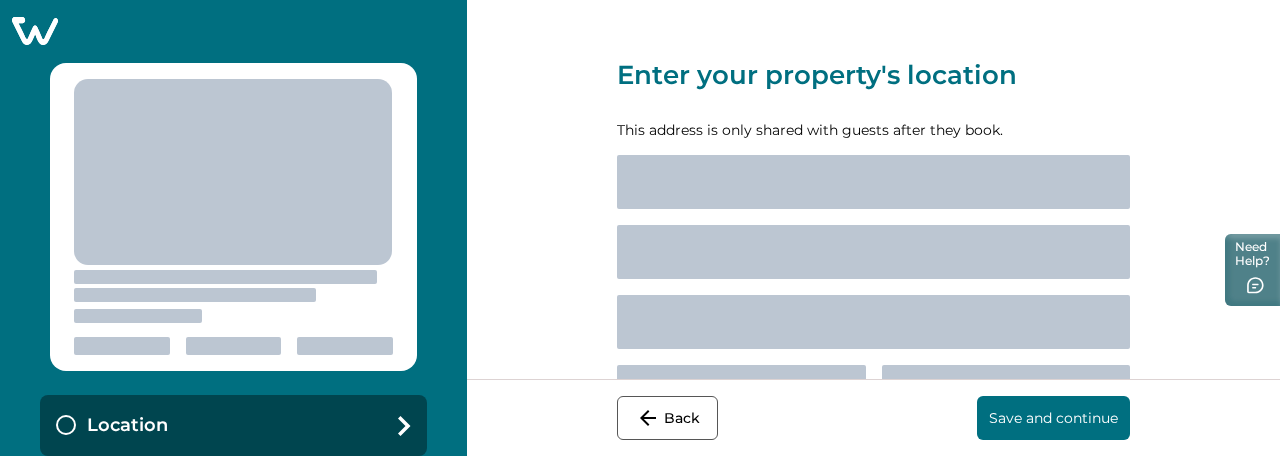 select on "**" 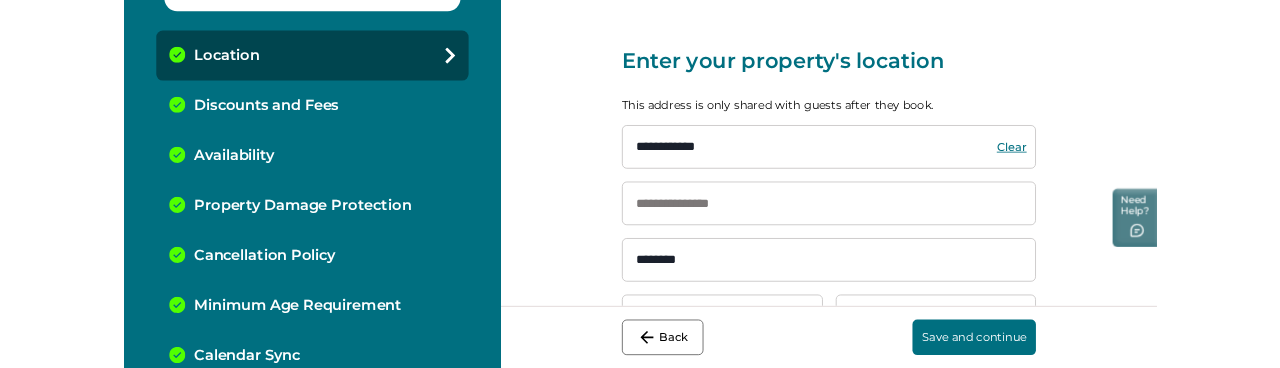 scroll, scrollTop: 388, scrollLeft: 0, axis: vertical 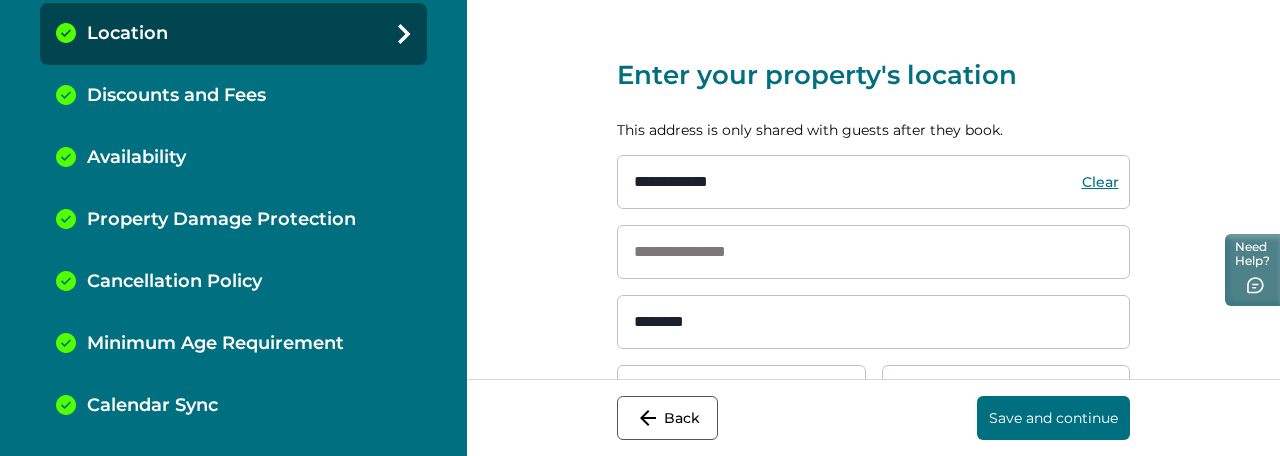 click on "Calendar Sync" at bounding box center [152, 406] 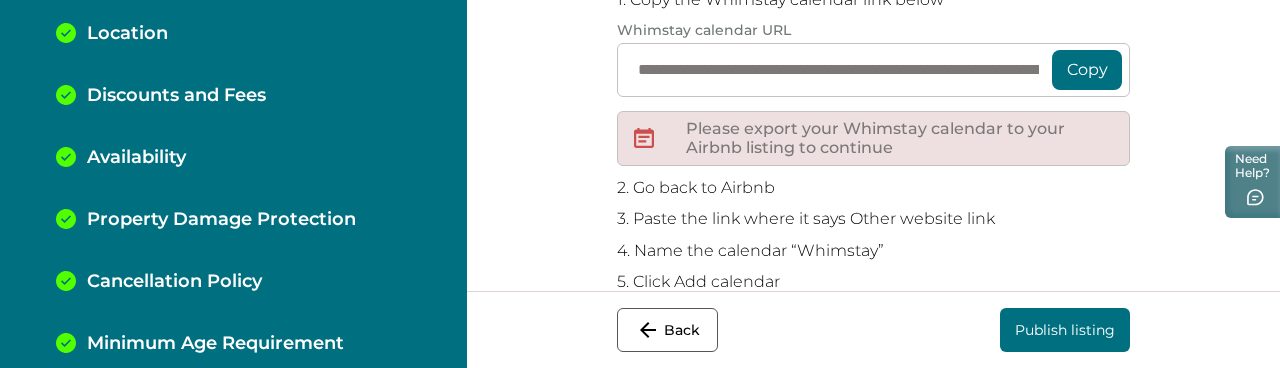 scroll, scrollTop: 729, scrollLeft: 0, axis: vertical 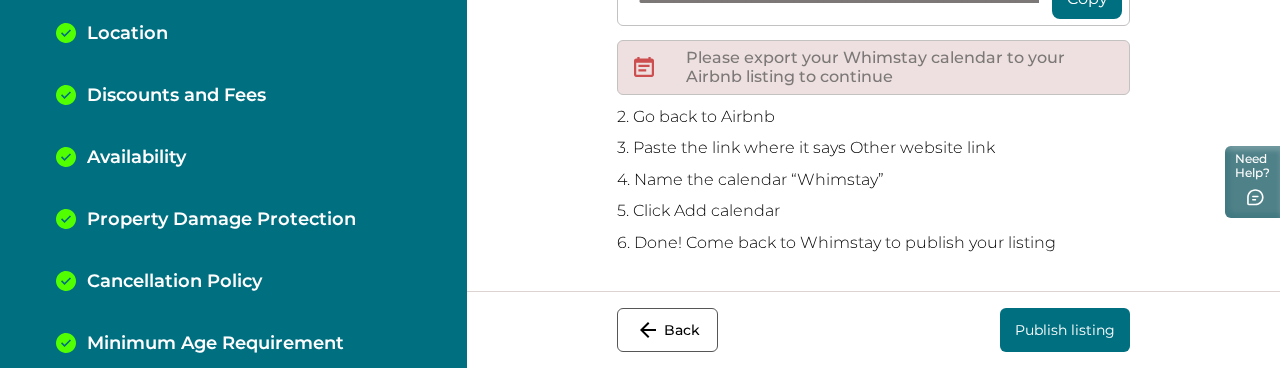 click on "Publish listing" at bounding box center [1065, 330] 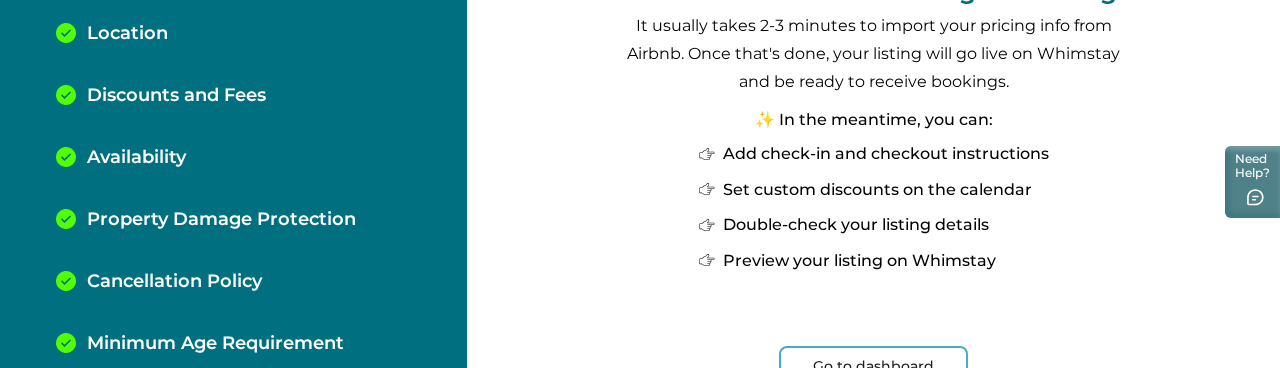 scroll, scrollTop: 417, scrollLeft: 0, axis: vertical 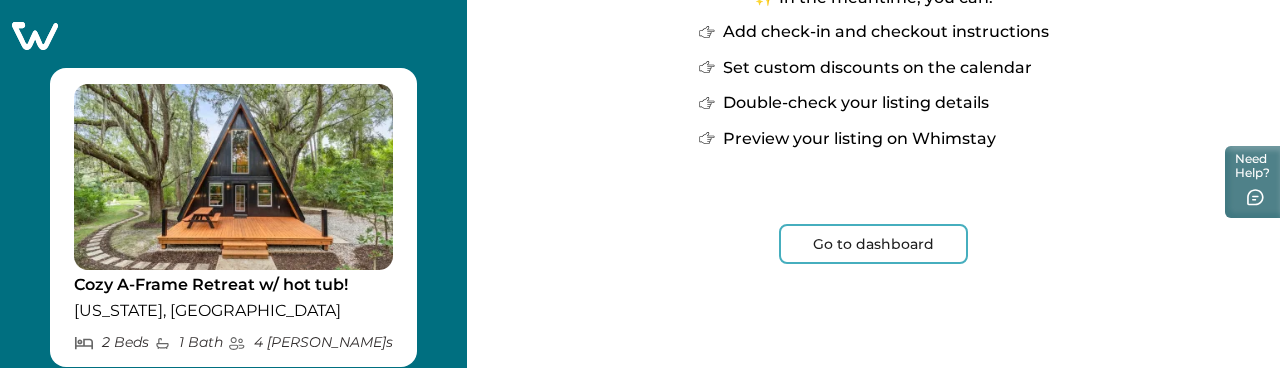 click 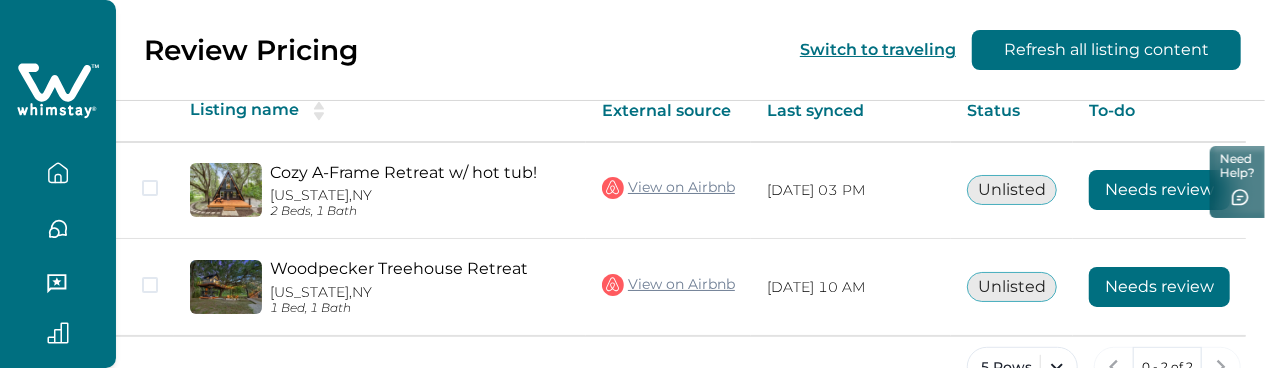 scroll, scrollTop: 374, scrollLeft: 0, axis: vertical 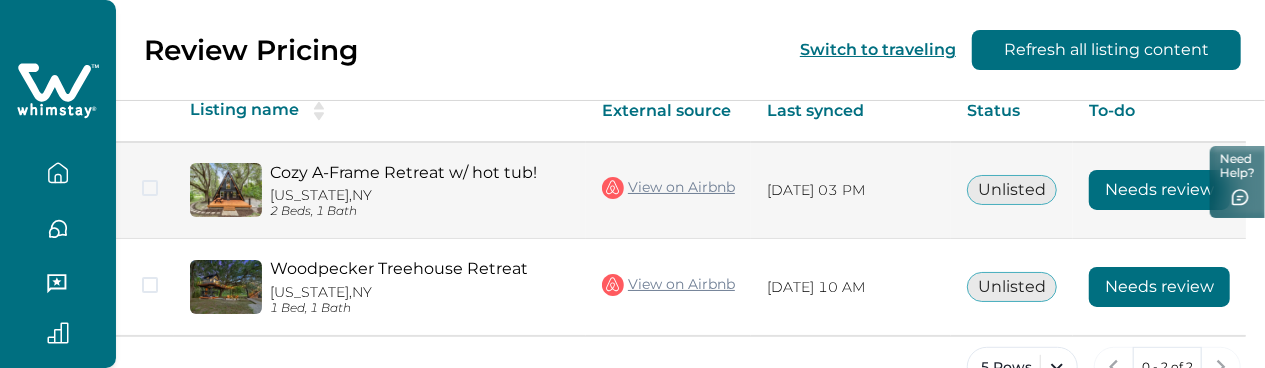 click on "Needs review" at bounding box center [1159, 190] 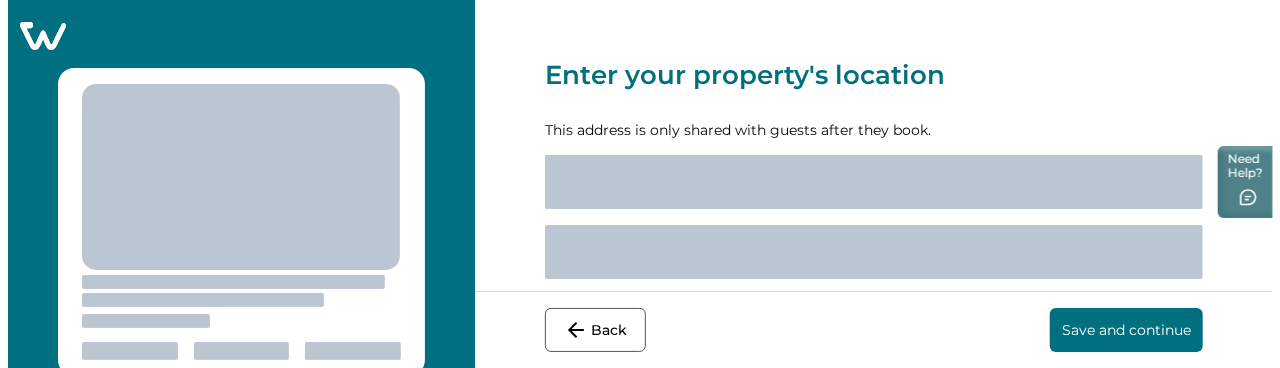 scroll, scrollTop: 0, scrollLeft: 0, axis: both 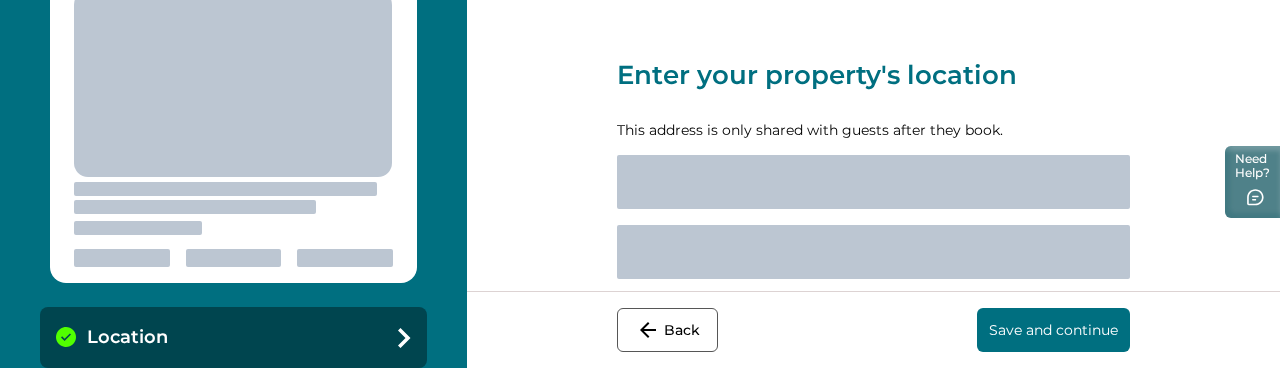 select on "**" 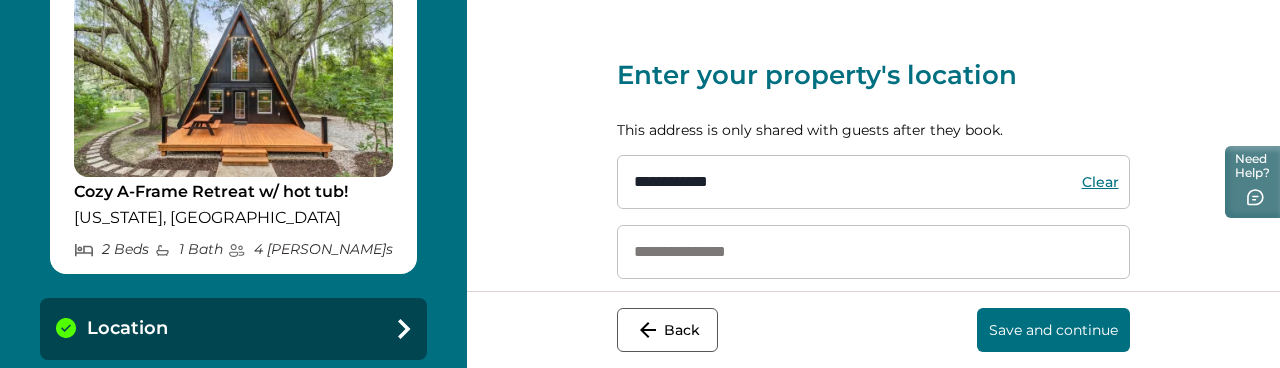 scroll, scrollTop: 476, scrollLeft: 0, axis: vertical 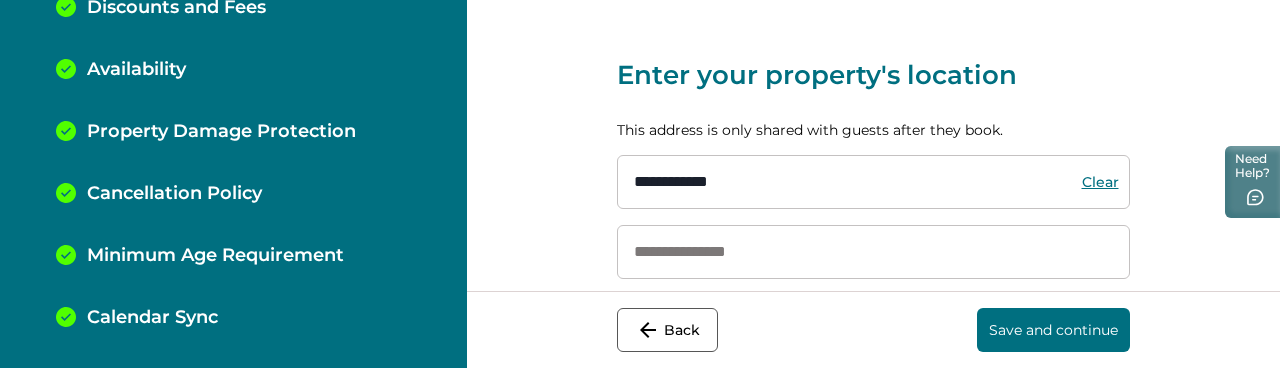 click on "Calendar Sync" at bounding box center (152, 318) 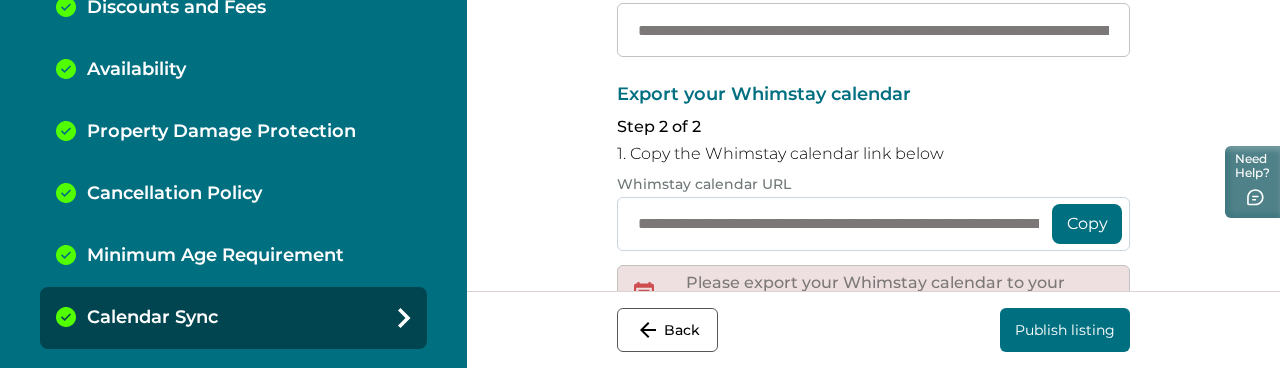 scroll, scrollTop: 729, scrollLeft: 0, axis: vertical 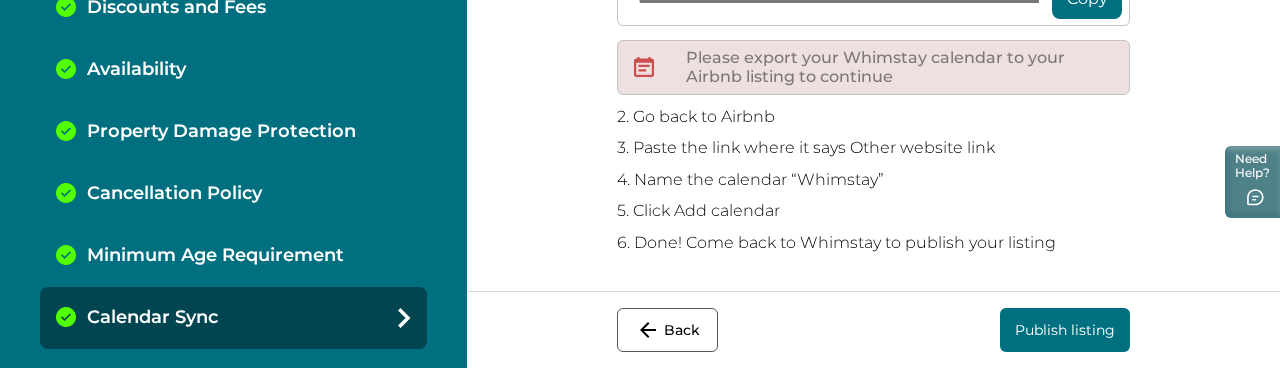 click on "Publish listing" at bounding box center [1065, 330] 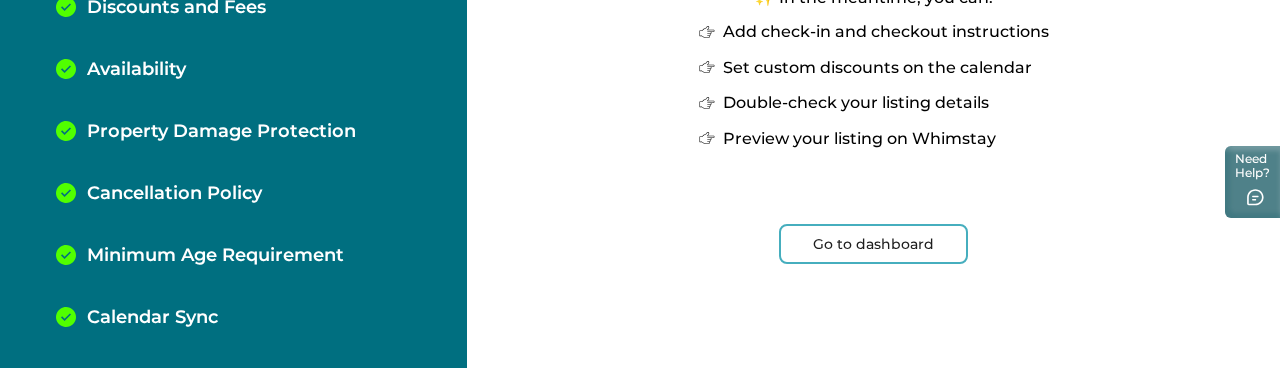 scroll, scrollTop: 417, scrollLeft: 0, axis: vertical 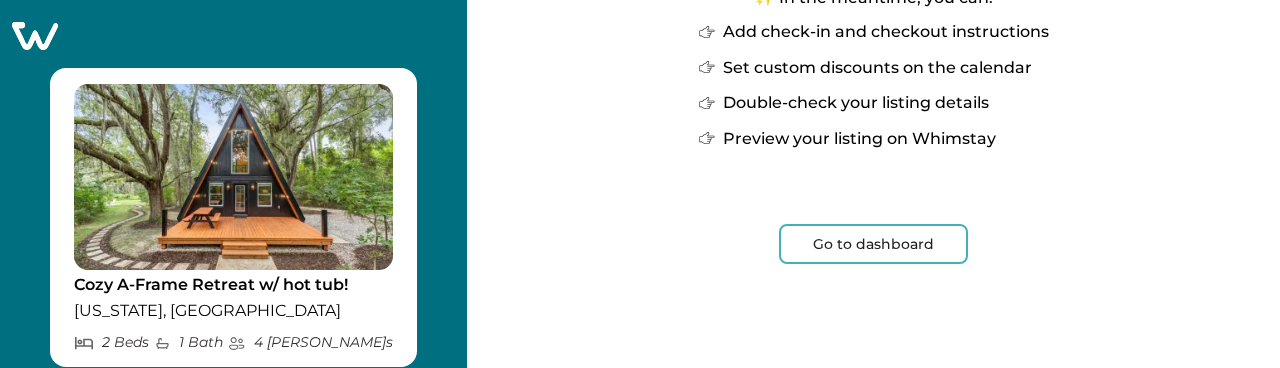 click 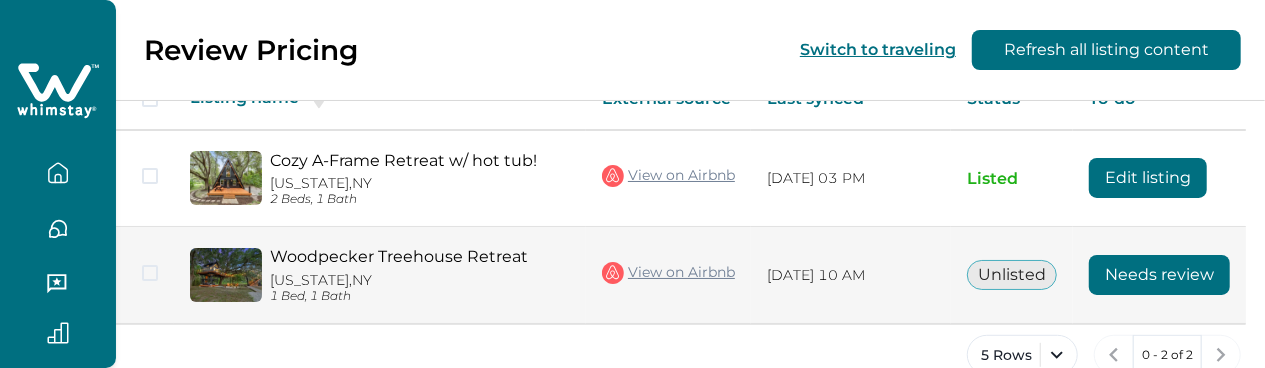 scroll, scrollTop: 410, scrollLeft: 0, axis: vertical 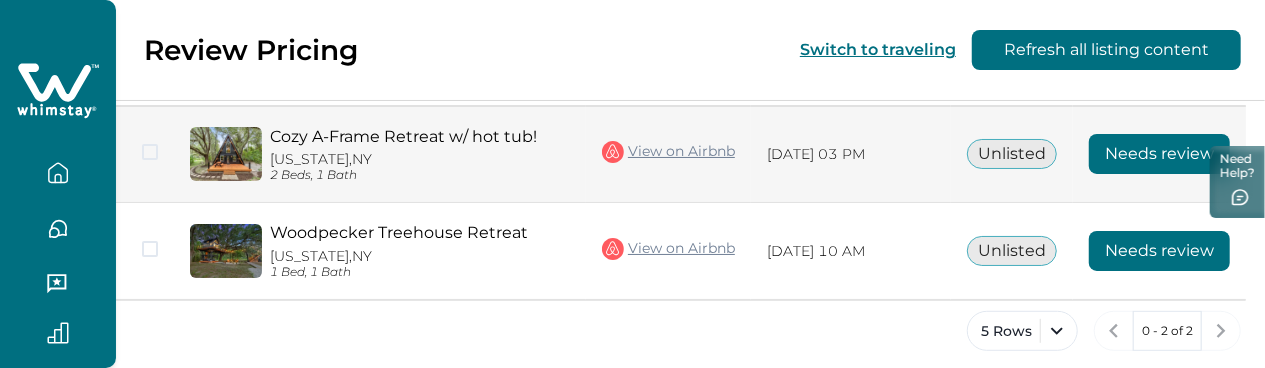 click on "Needs review" at bounding box center (1159, 154) 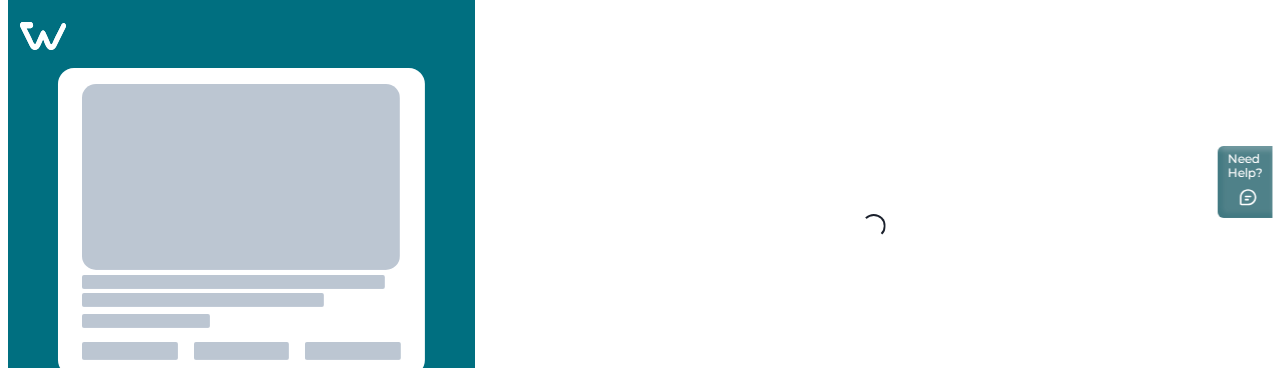 scroll, scrollTop: 0, scrollLeft: 0, axis: both 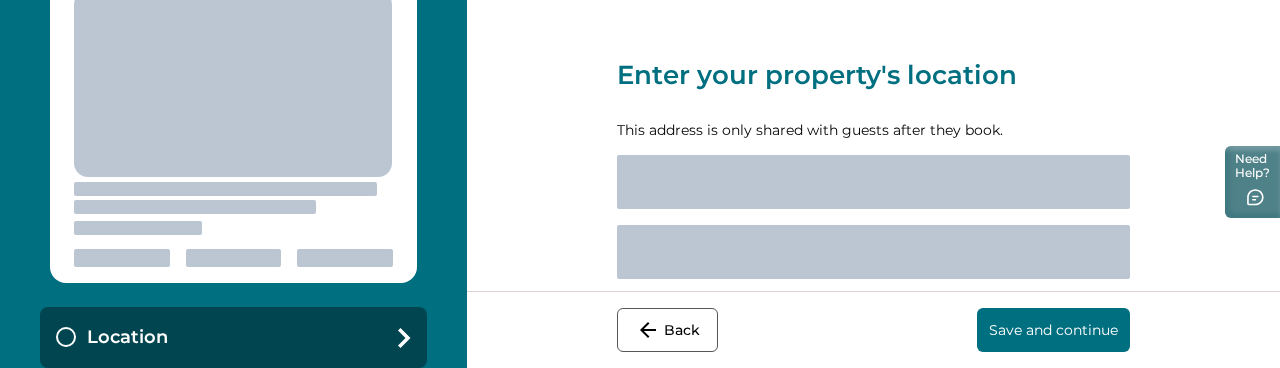 select on "**" 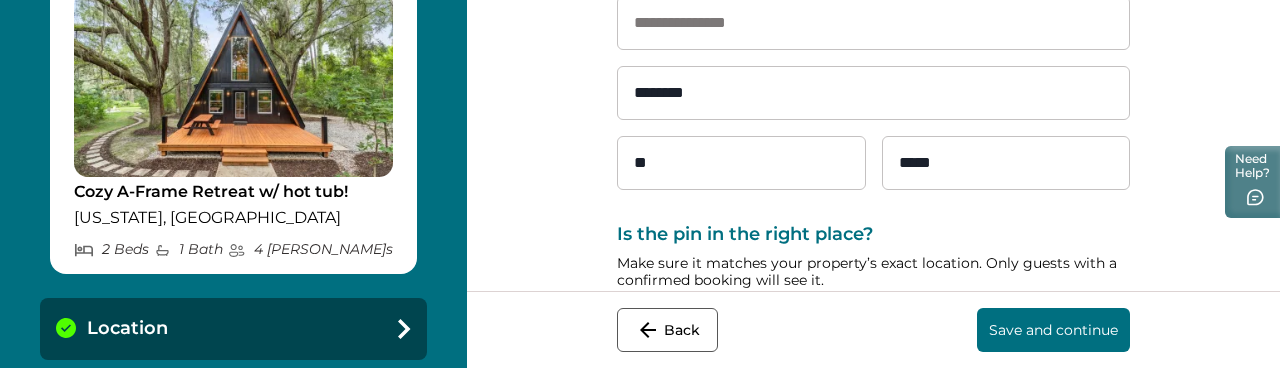 scroll, scrollTop: 467, scrollLeft: 0, axis: vertical 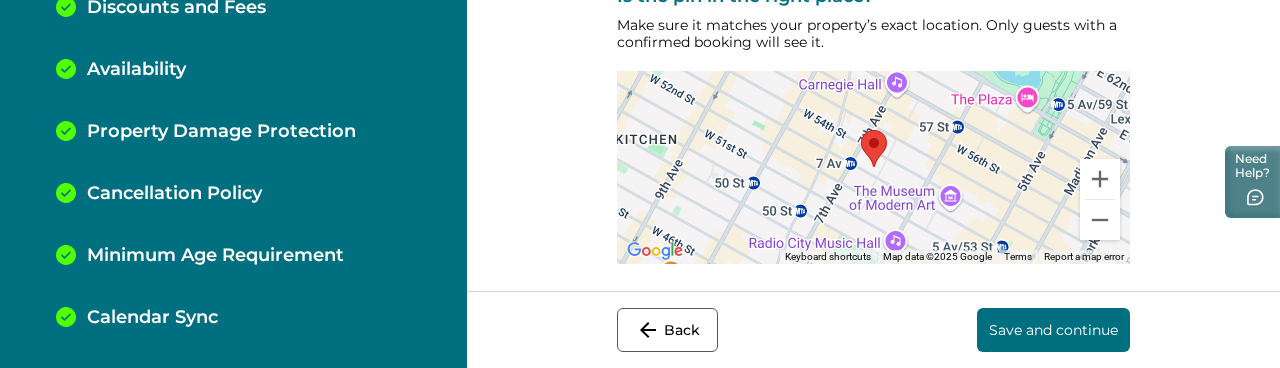 click on "Calendar Sync" at bounding box center [152, 318] 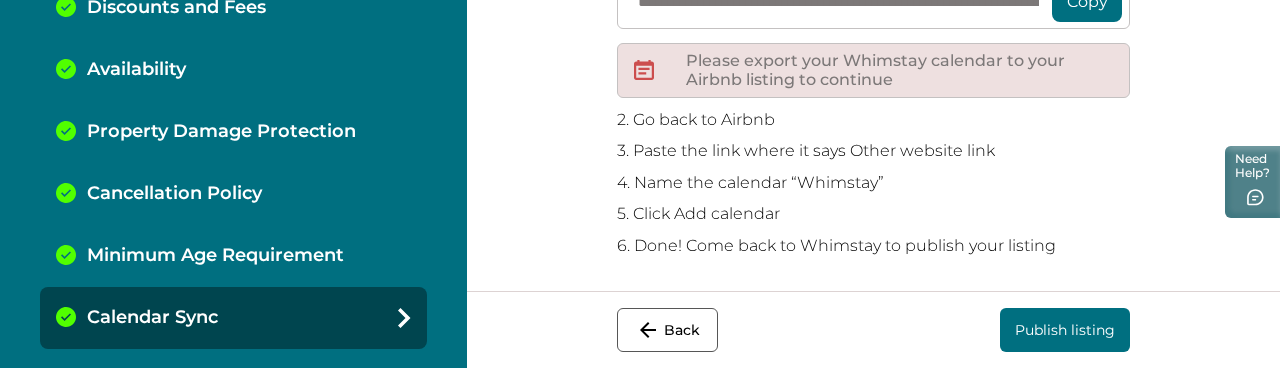 scroll, scrollTop: 729, scrollLeft: 0, axis: vertical 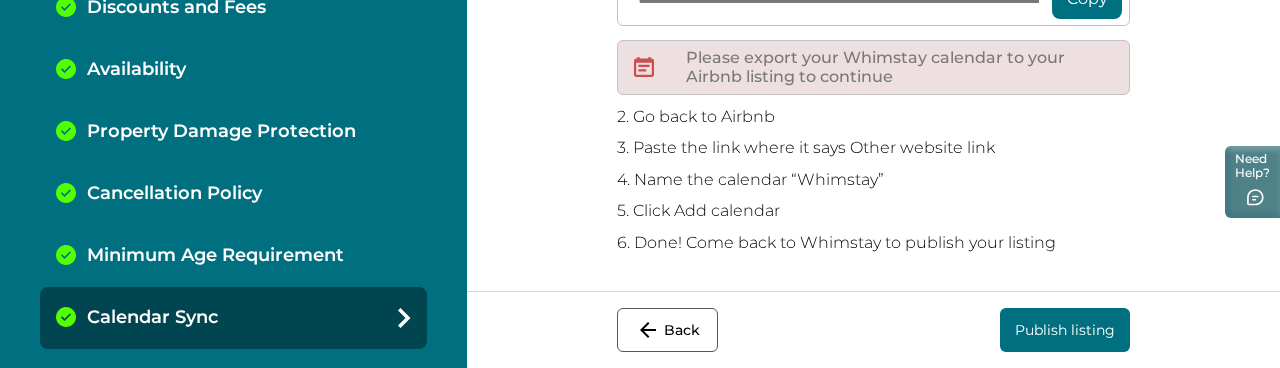 click on "Publish listing" at bounding box center (1065, 330) 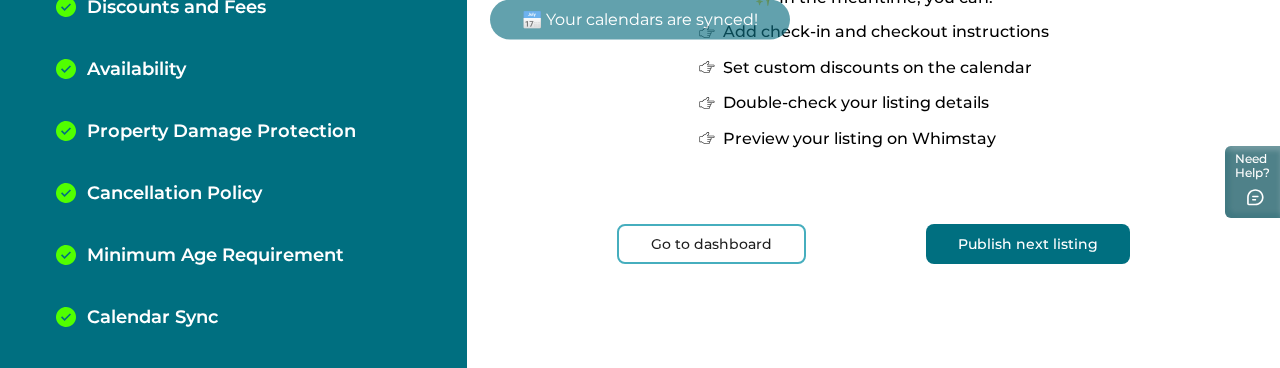 scroll, scrollTop: 474, scrollLeft: 0, axis: vertical 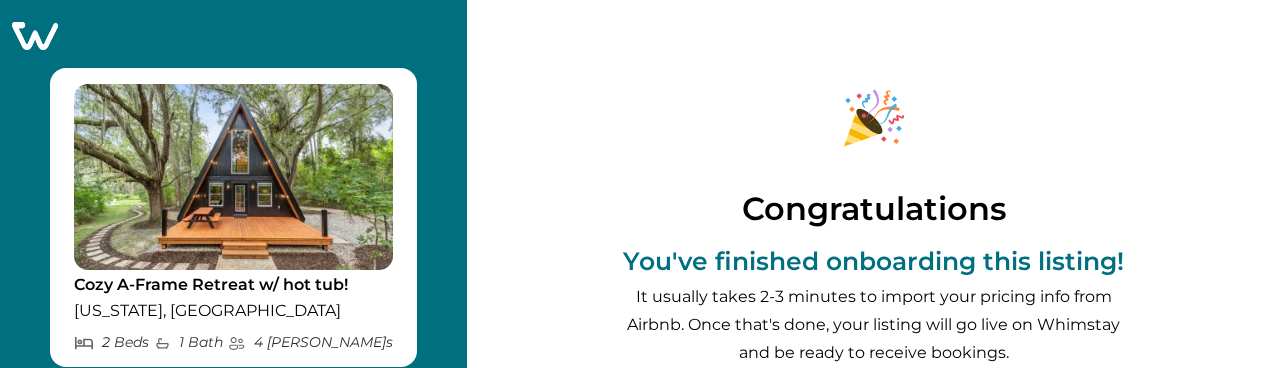 click 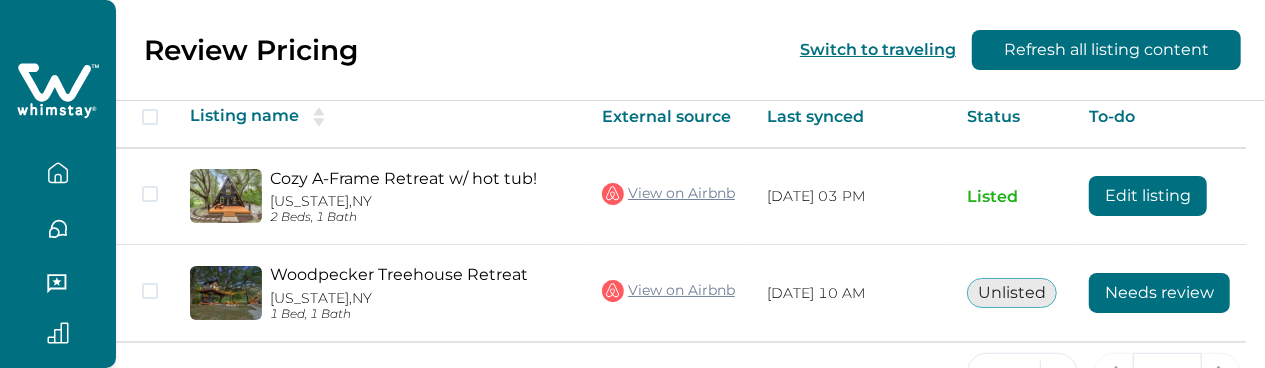 scroll, scrollTop: 410, scrollLeft: 0, axis: vertical 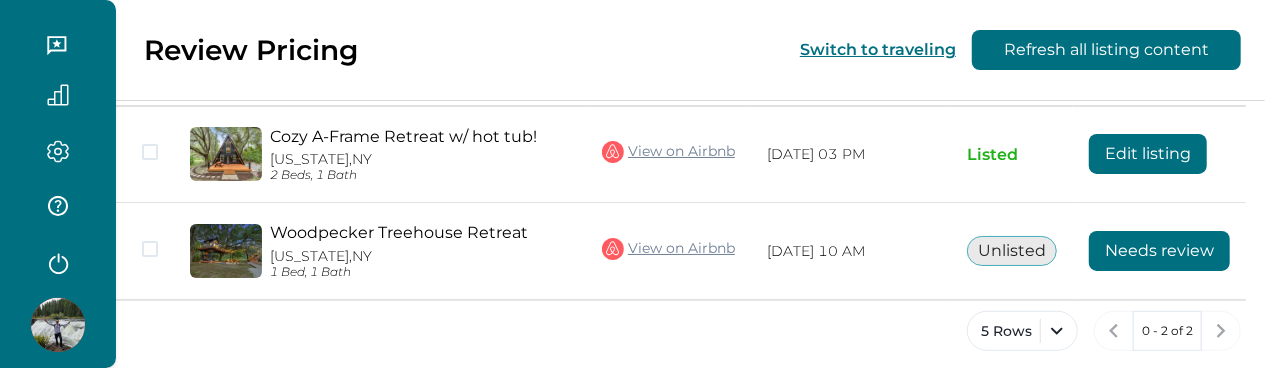 click 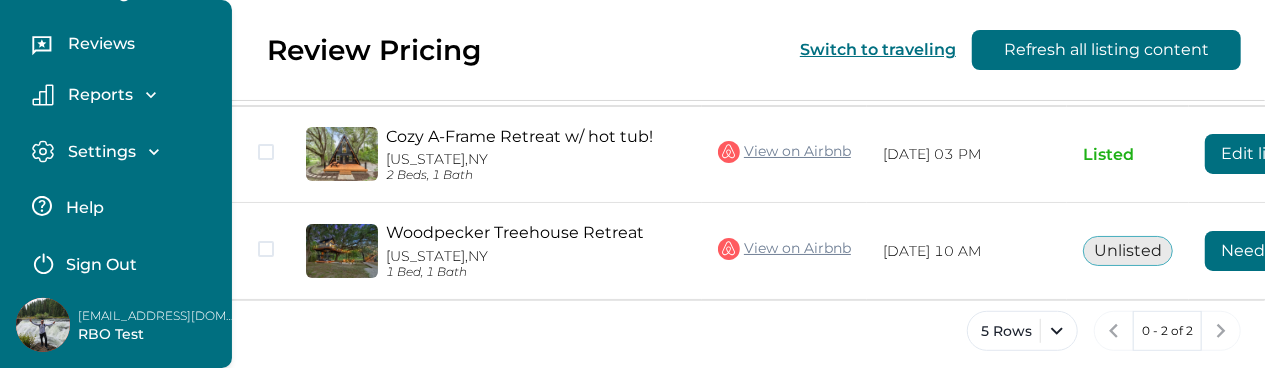 click on "Sign Out" at bounding box center [120, 262] 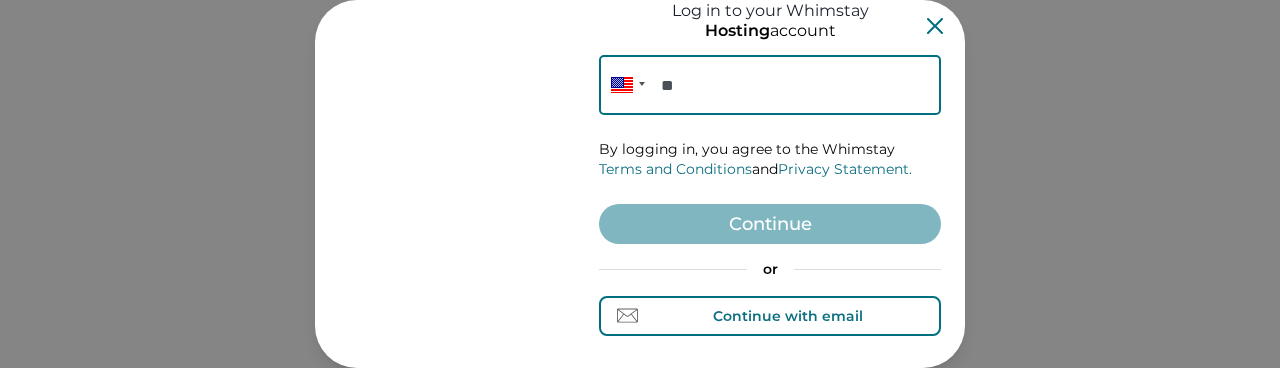 click on "Continue with email" at bounding box center [788, 316] 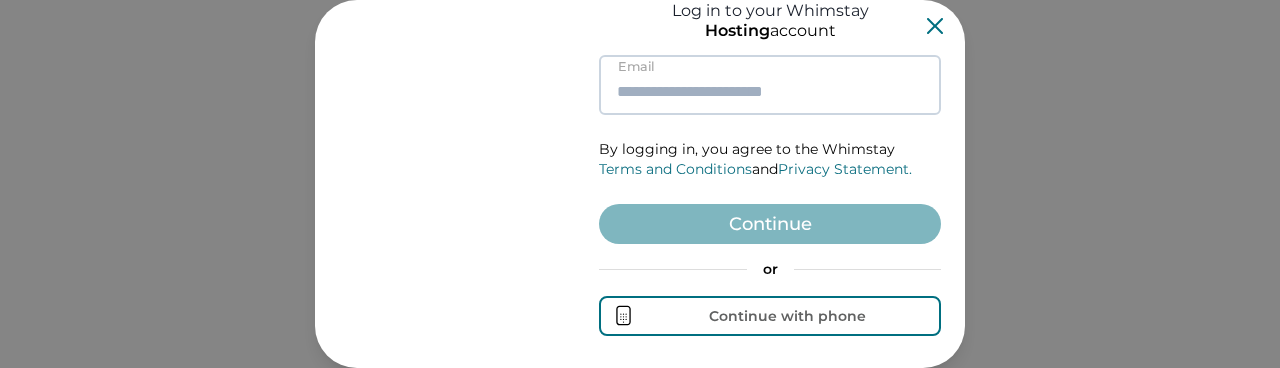 click at bounding box center [770, 85] 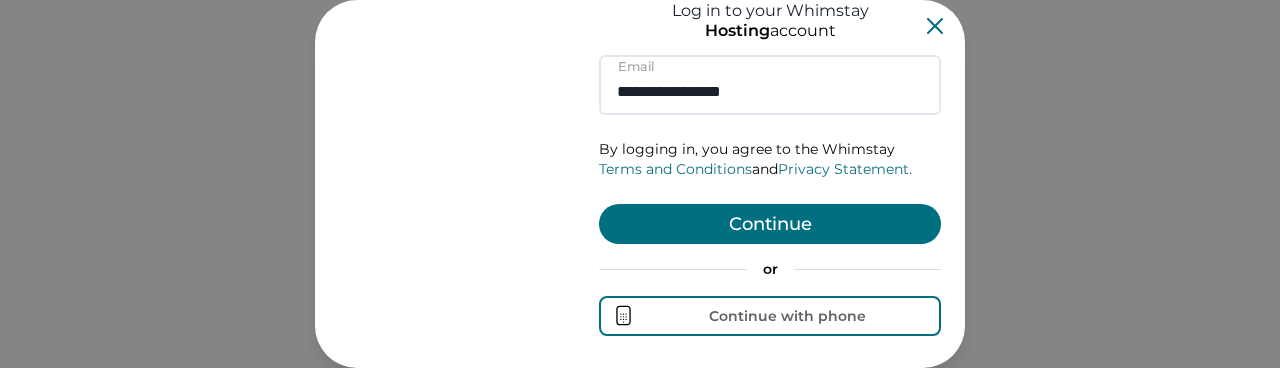 type on "**********" 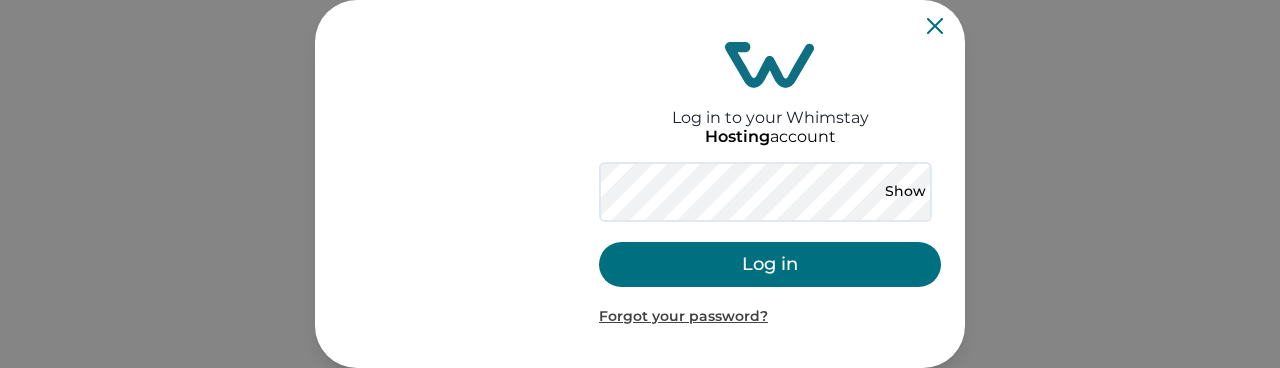 click on "Log in" at bounding box center (770, 264) 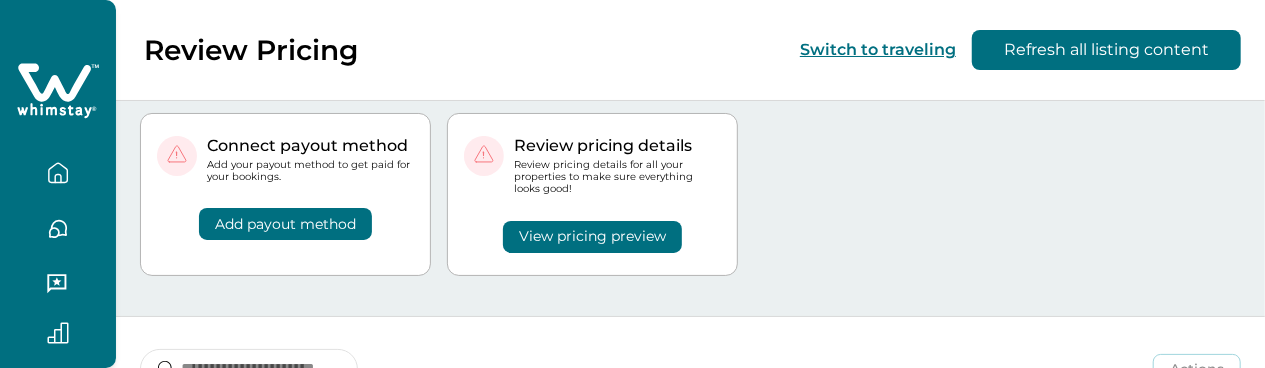 scroll, scrollTop: 41, scrollLeft: 0, axis: vertical 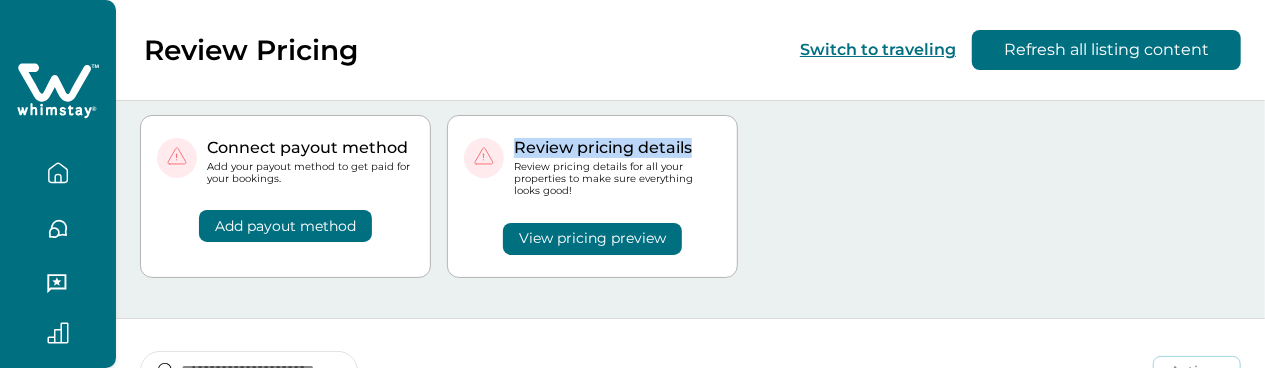 drag, startPoint x: 523, startPoint y: 140, endPoint x: 707, endPoint y: 135, distance: 184.06792 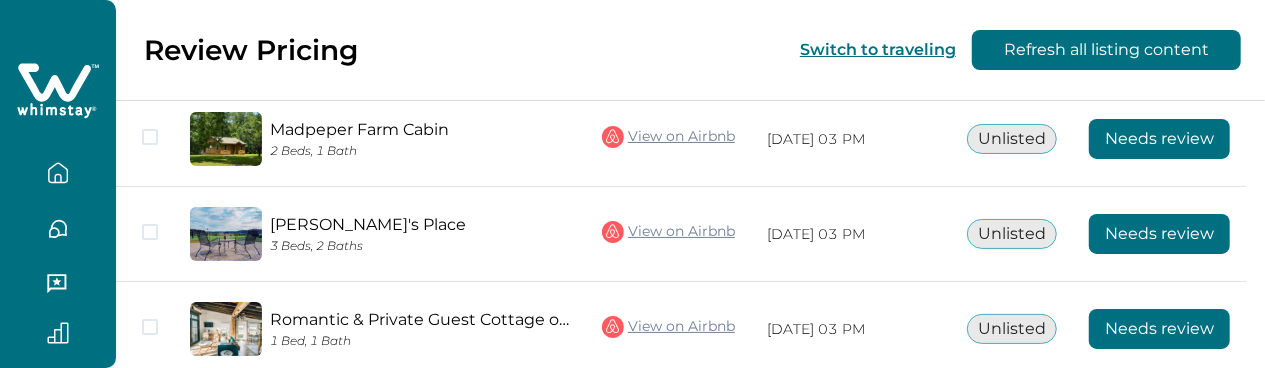 scroll, scrollTop: 522, scrollLeft: 0, axis: vertical 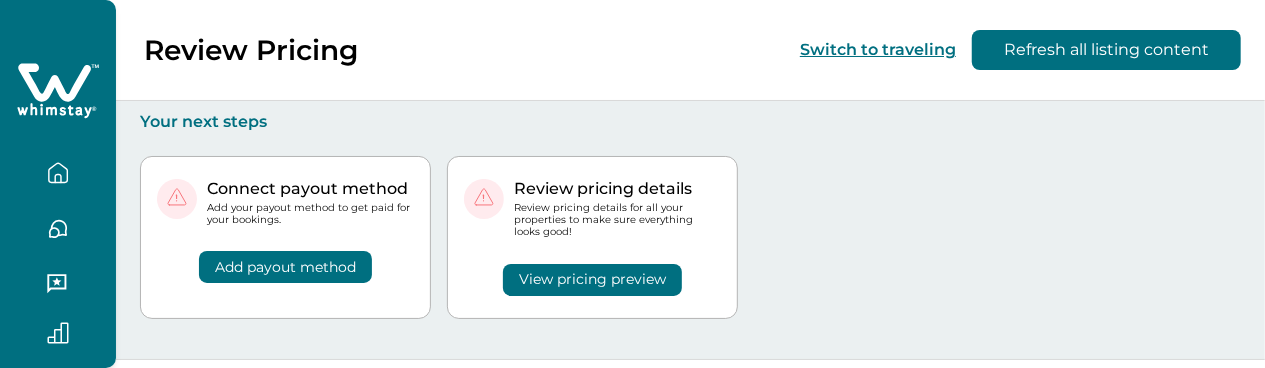 click on "Connect payout method Add your payout method to get paid for your bookings. Add payout method Review pricing details Review pricing details for all your properties to make sure everything looks good! View pricing preview" at bounding box center (690, 245) 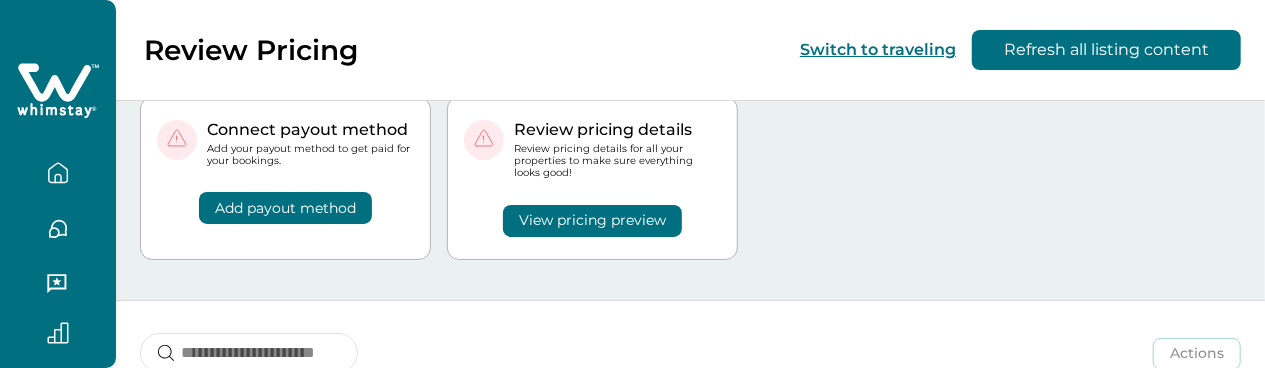 scroll, scrollTop: 60, scrollLeft: 0, axis: vertical 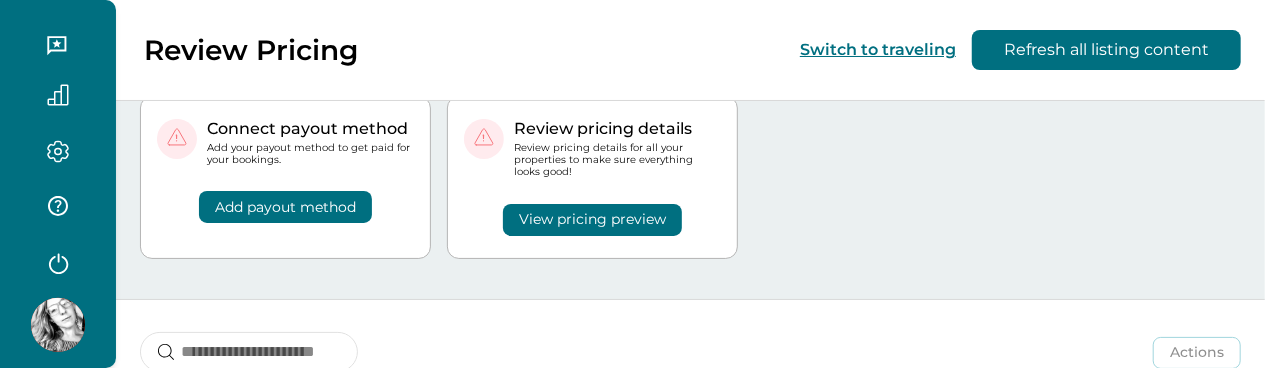 click at bounding box center (58, 325) 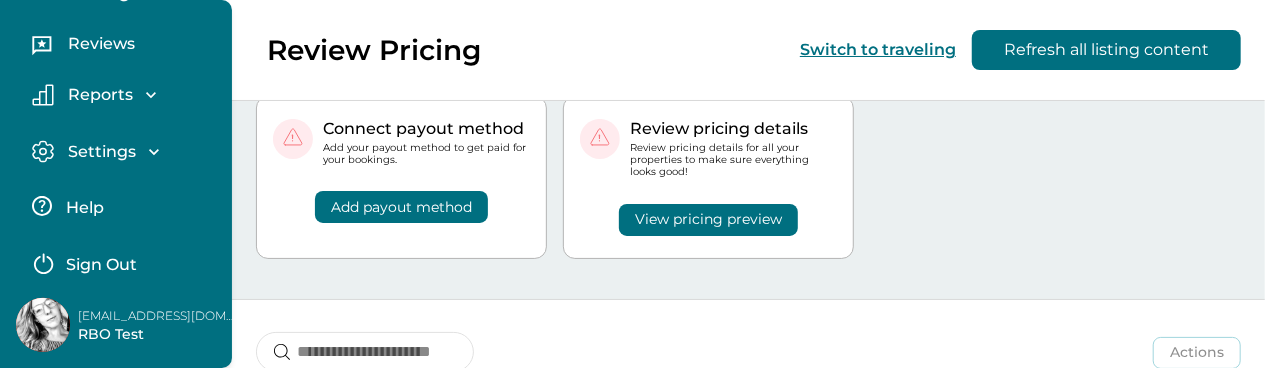 click on "Sign Out" at bounding box center [101, 265] 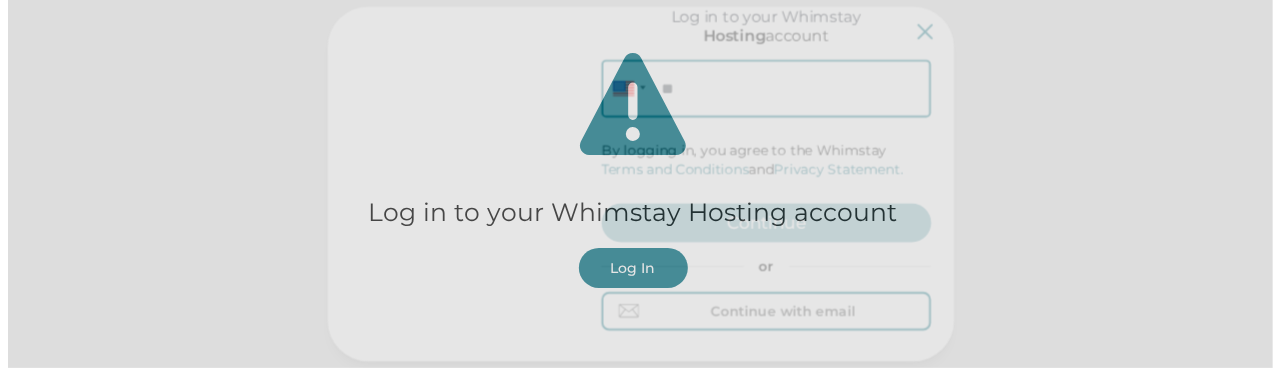 scroll, scrollTop: 32, scrollLeft: 0, axis: vertical 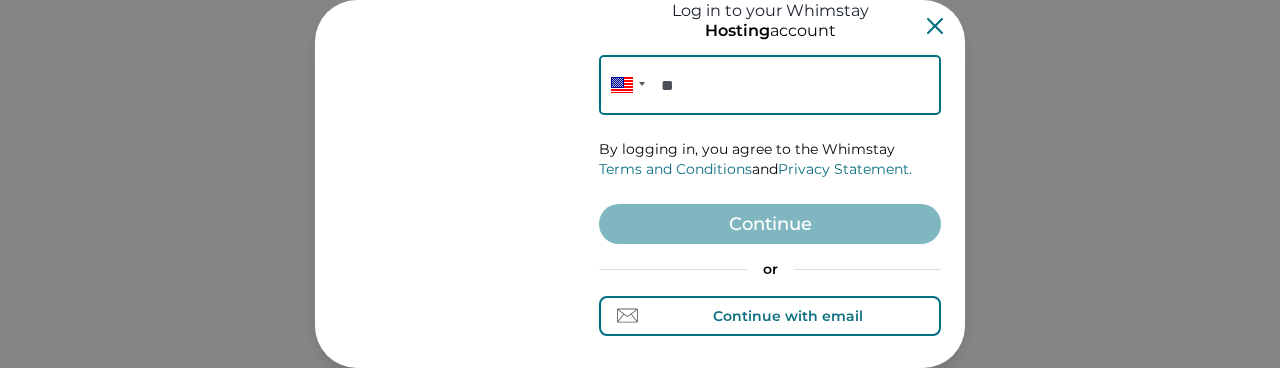 click on "Continue with email" at bounding box center [788, 316] 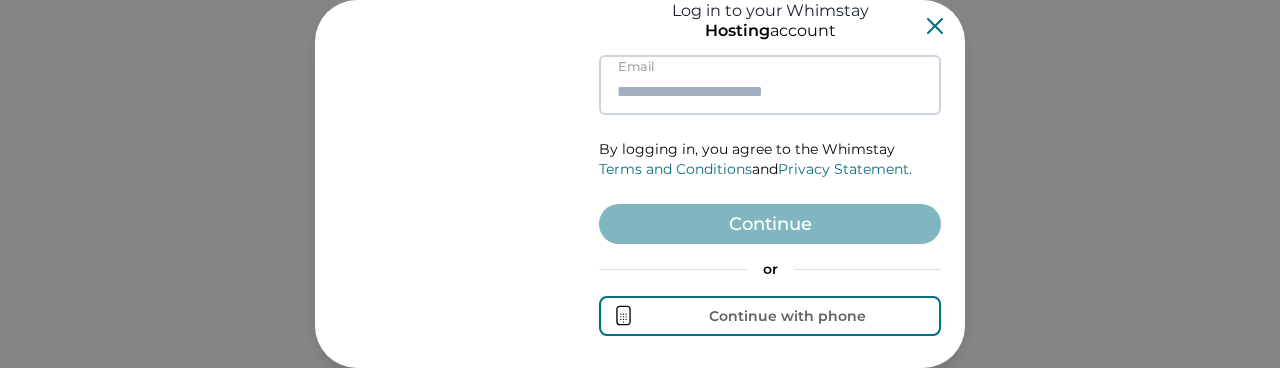 click at bounding box center [770, 85] 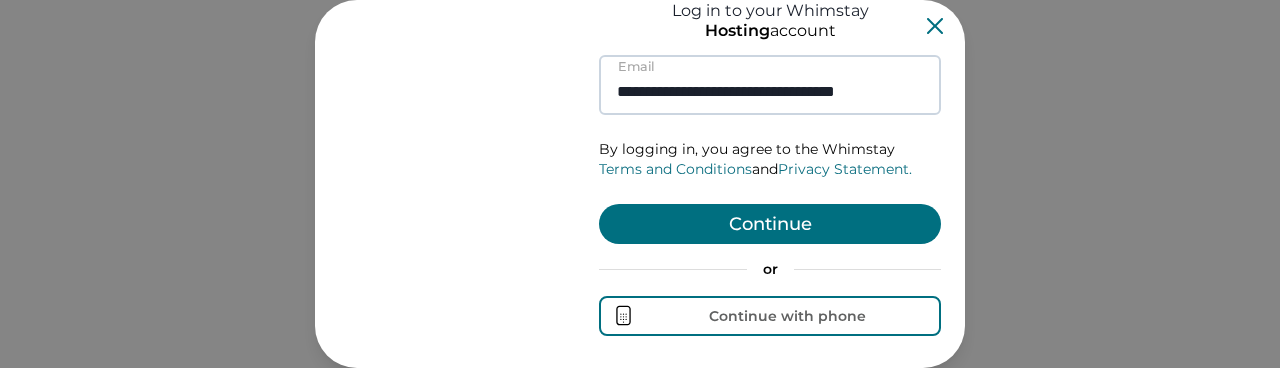scroll, scrollTop: 0, scrollLeft: 24, axis: horizontal 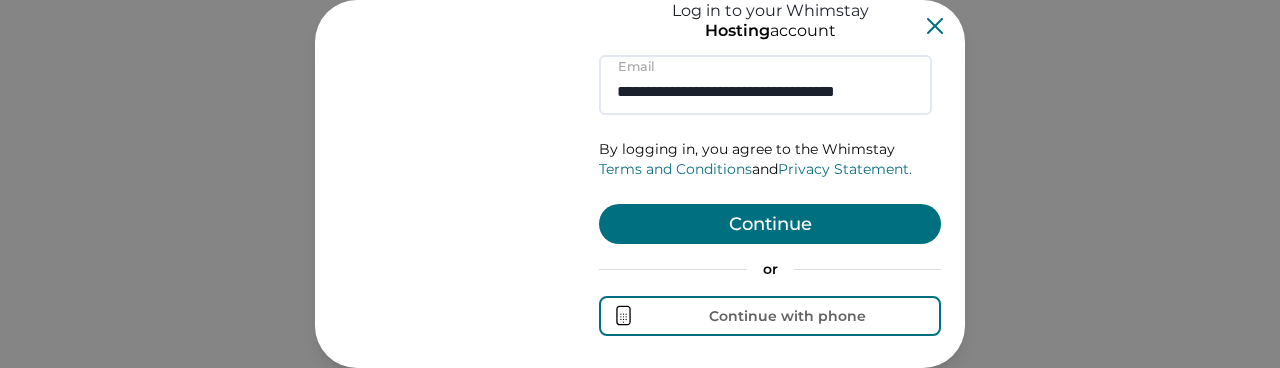 type on "**********" 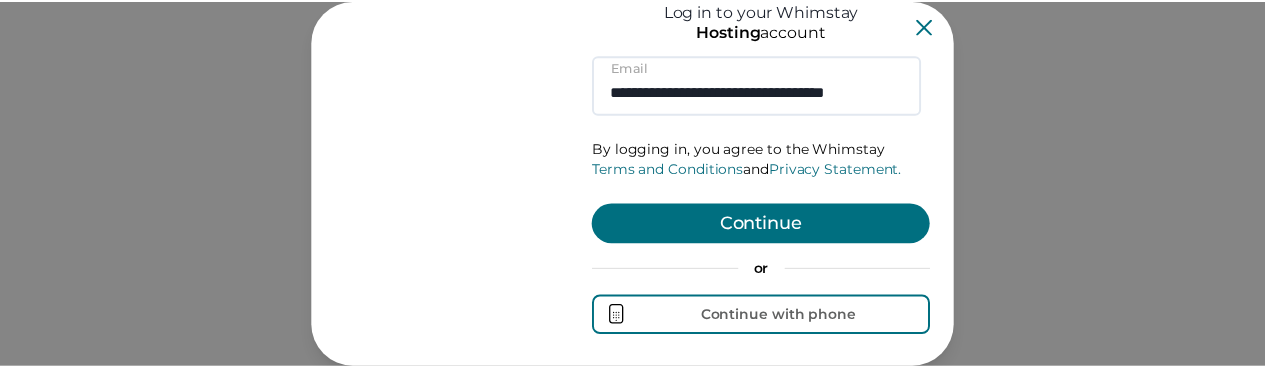 scroll, scrollTop: 0, scrollLeft: 0, axis: both 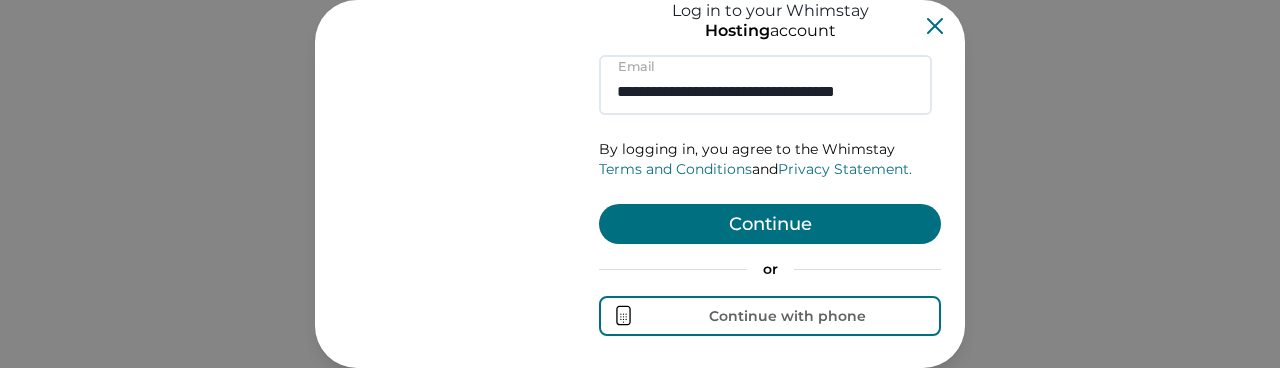 click on "Continue" at bounding box center (770, 224) 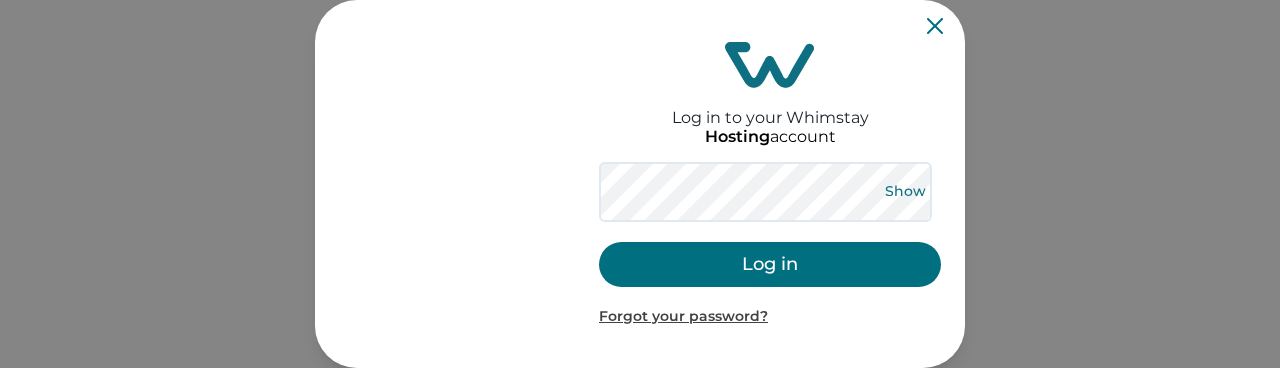 click on "Show" at bounding box center (905, 192) 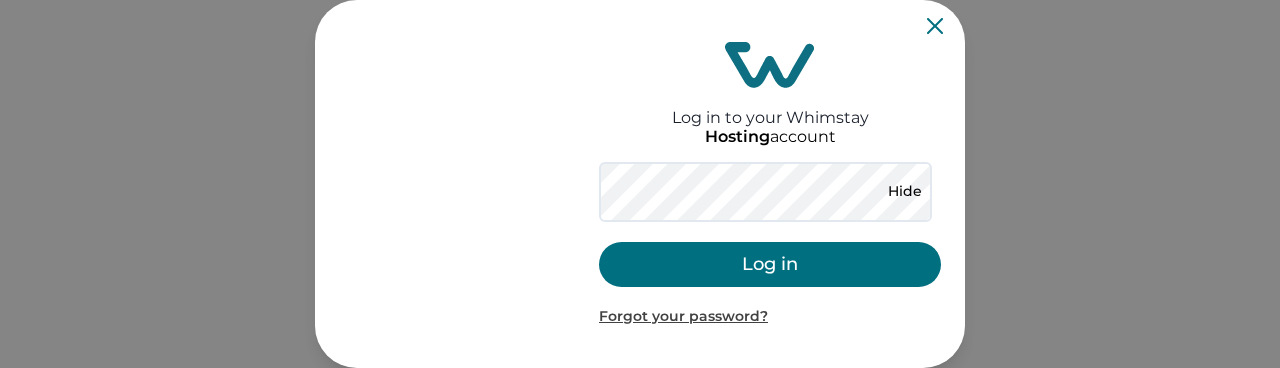 click on "Log in" at bounding box center [770, 264] 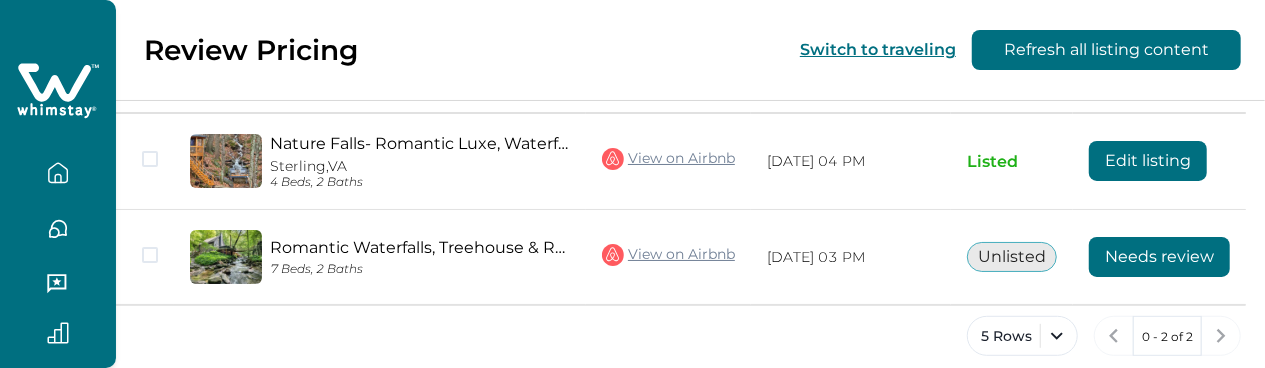 scroll, scrollTop: 401, scrollLeft: 0, axis: vertical 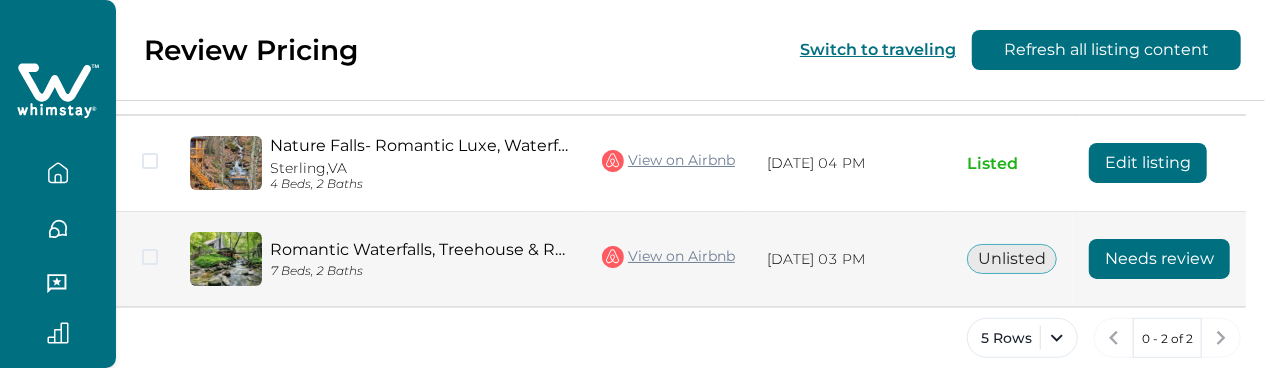 click on "Needs review" at bounding box center (1159, 259) 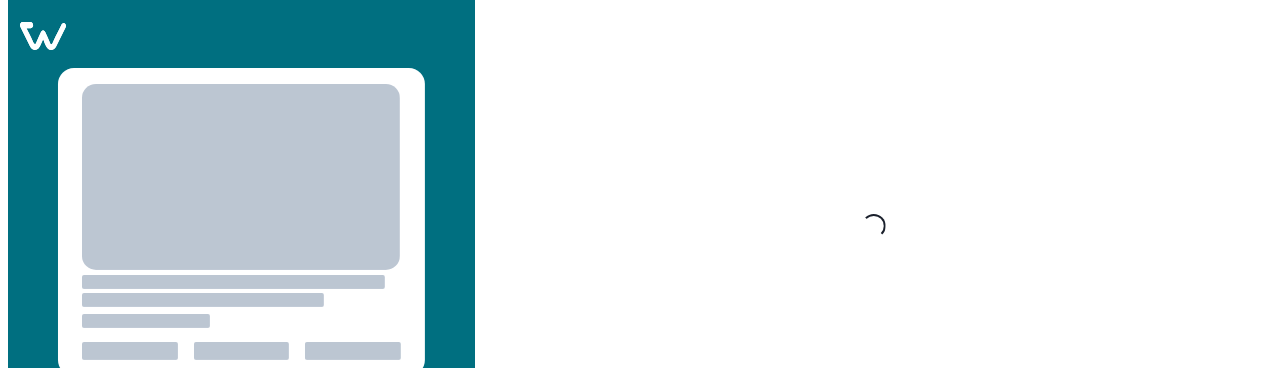 scroll, scrollTop: 0, scrollLeft: 0, axis: both 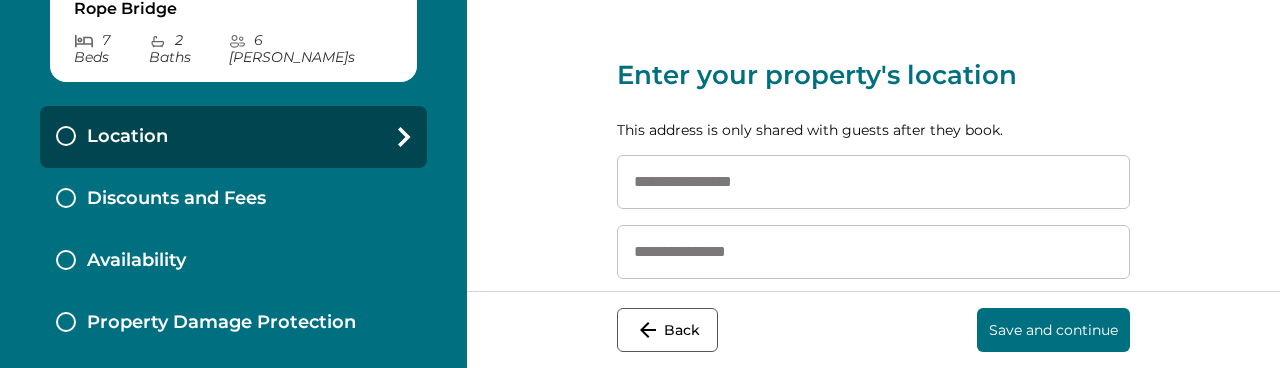 click on "Availability" at bounding box center (233, 261) 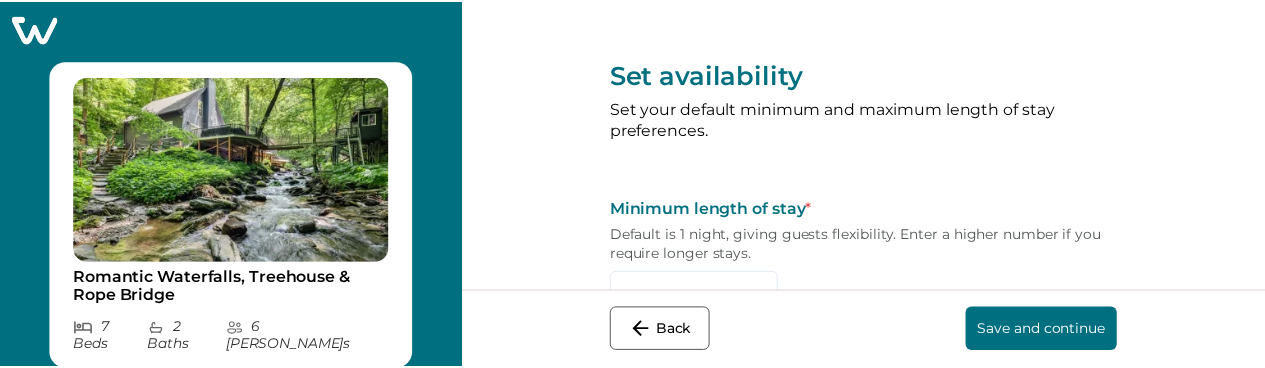 scroll, scrollTop: 0, scrollLeft: 0, axis: both 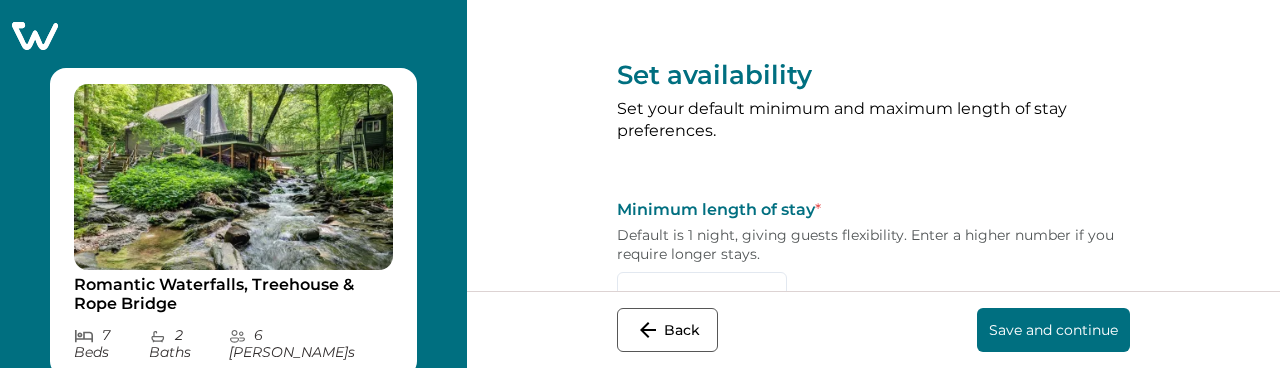 click 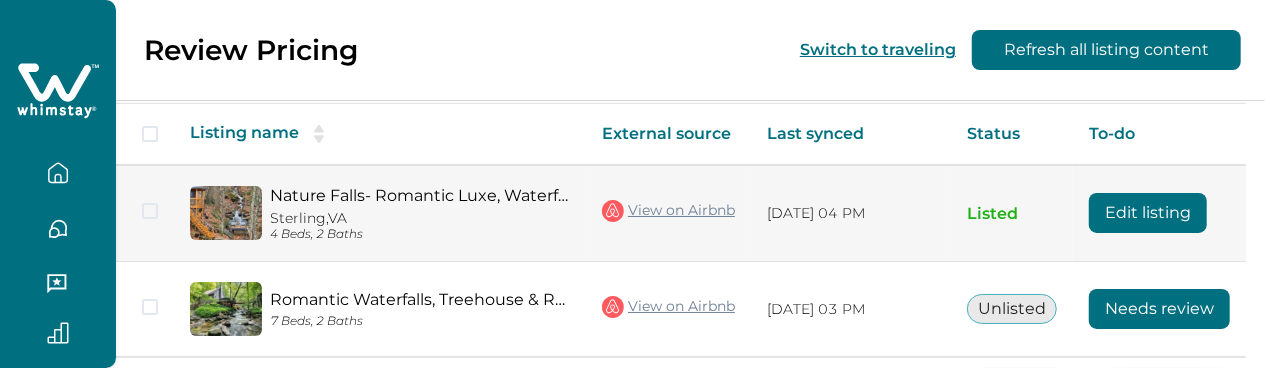 scroll, scrollTop: 346, scrollLeft: 0, axis: vertical 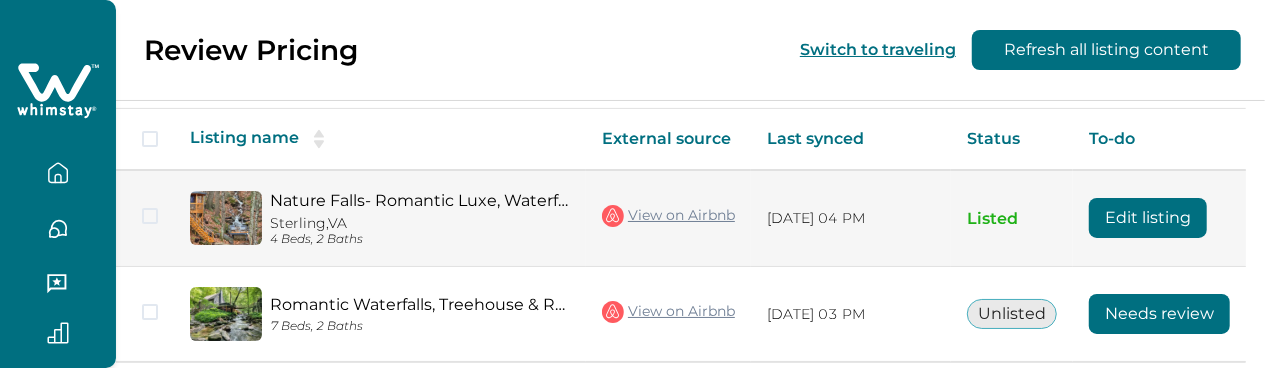 click on "Edit listing" at bounding box center [1148, 218] 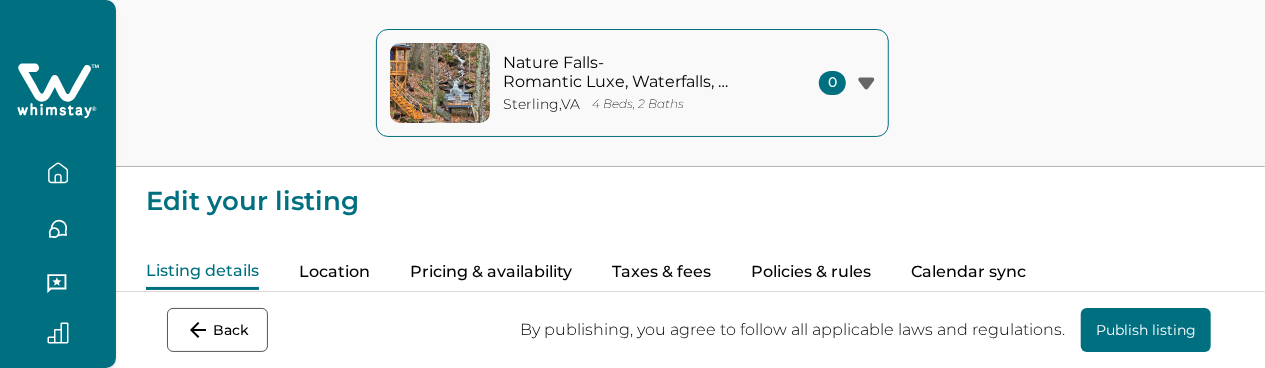 click on "Pricing & availability" at bounding box center (491, 272) 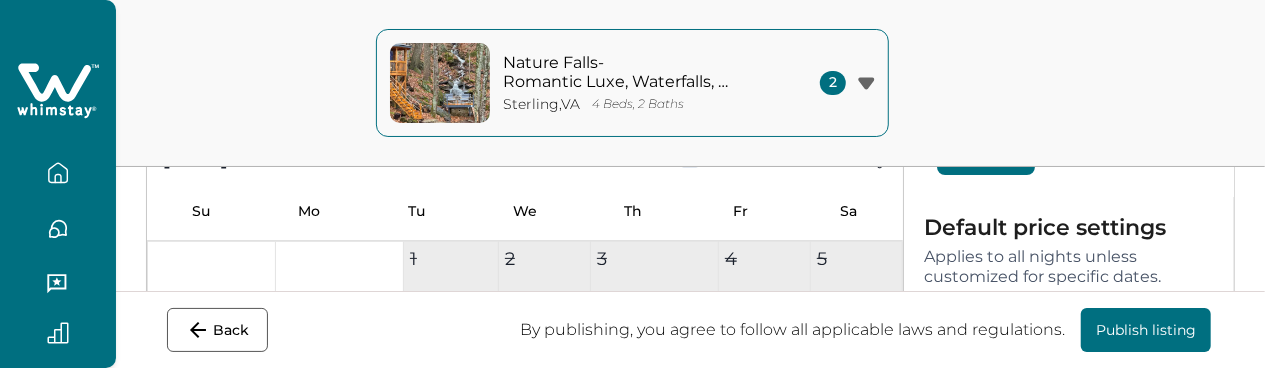 scroll, scrollTop: 225, scrollLeft: 0, axis: vertical 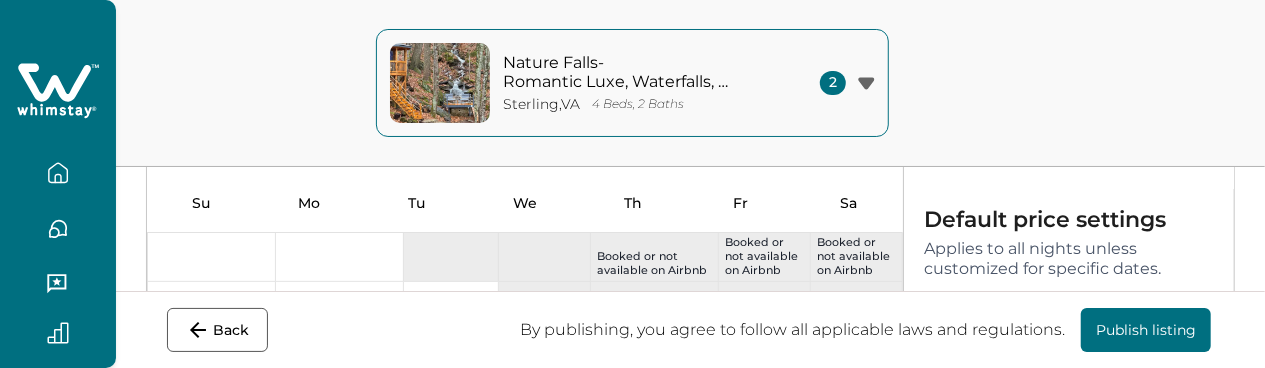 type 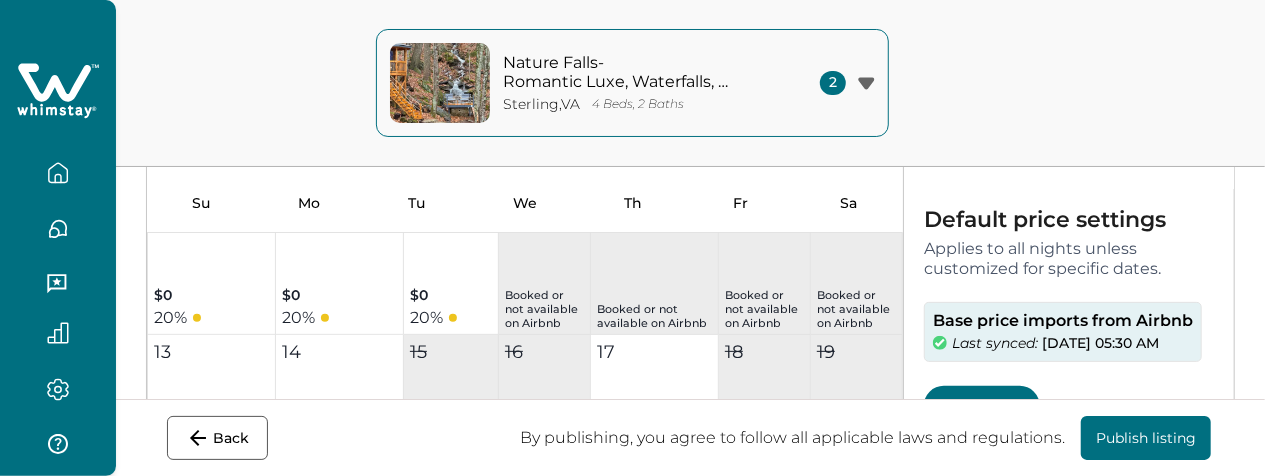 scroll, scrollTop: 160, scrollLeft: 0, axis: vertical 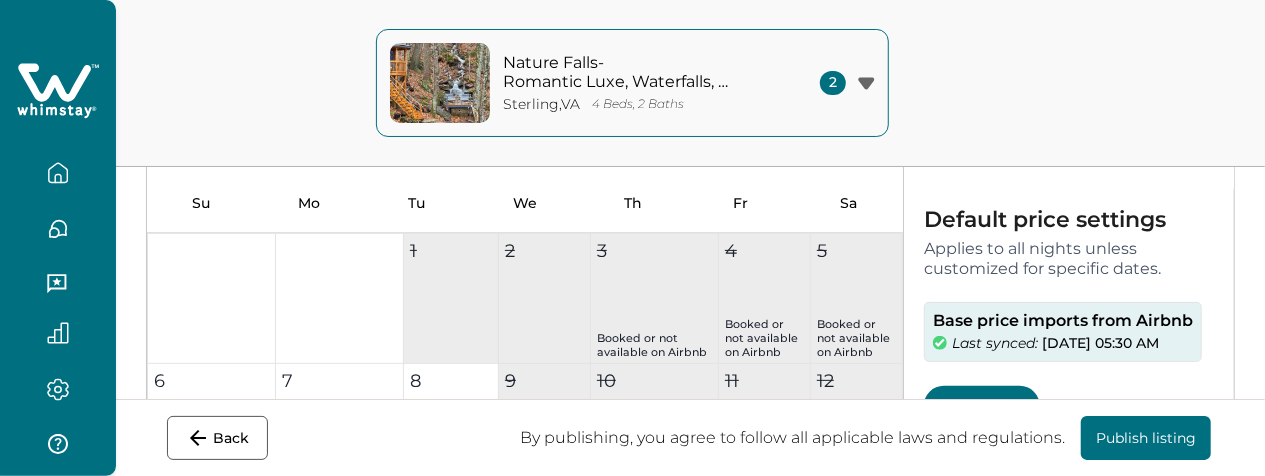 type on "**" 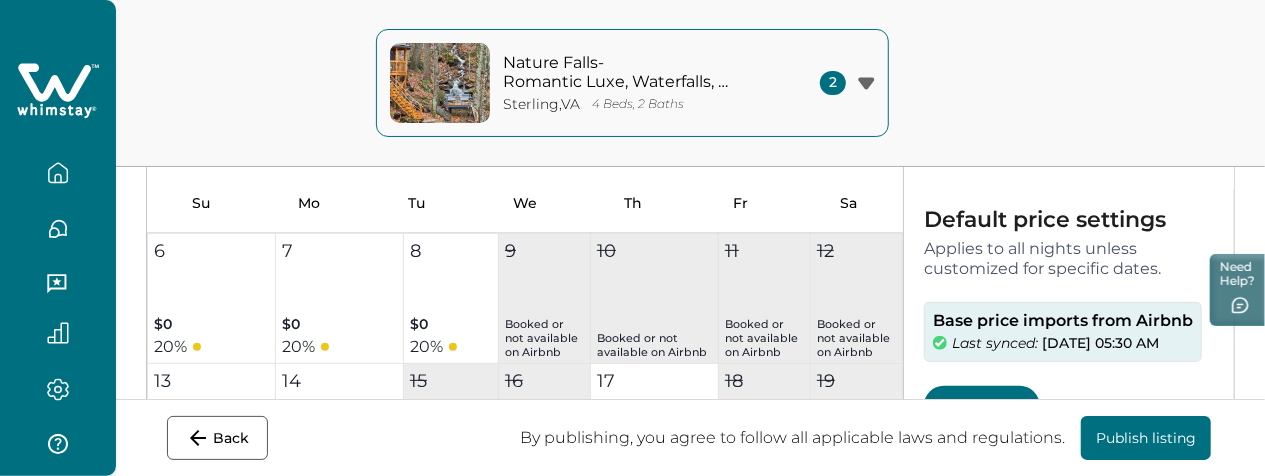 scroll, scrollTop: 128, scrollLeft: 0, axis: vertical 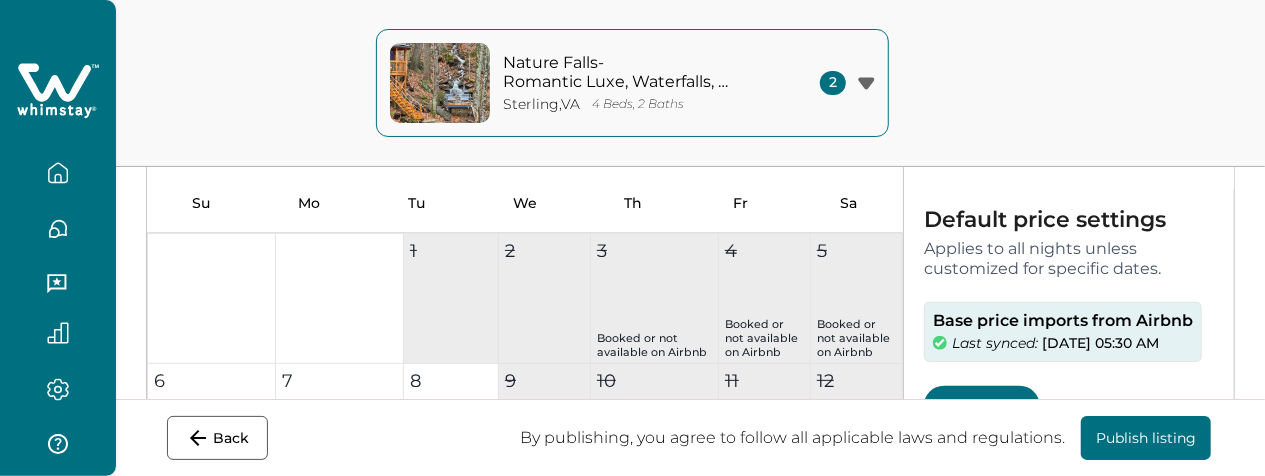type on "**" 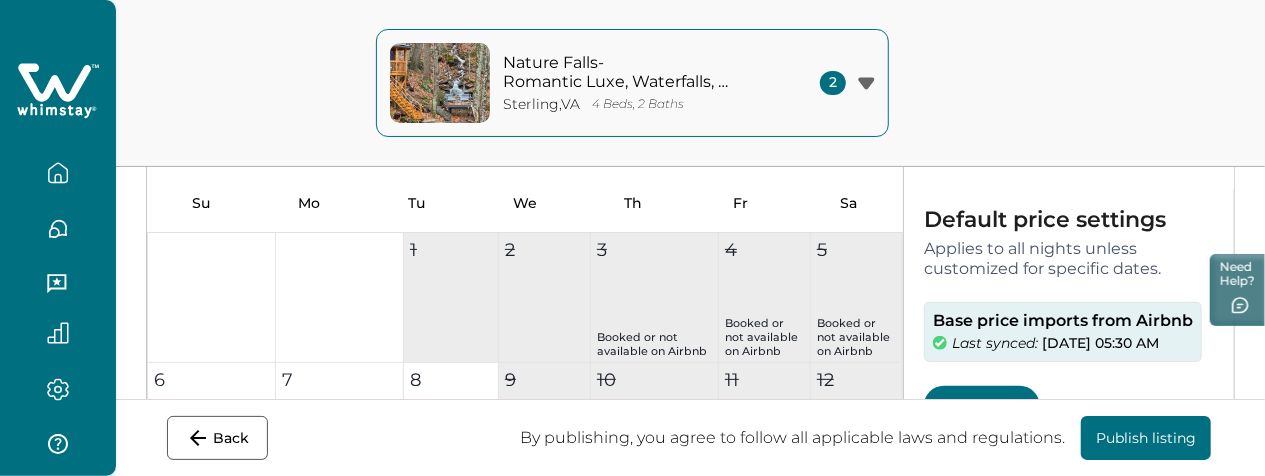 scroll, scrollTop: 0, scrollLeft: 0, axis: both 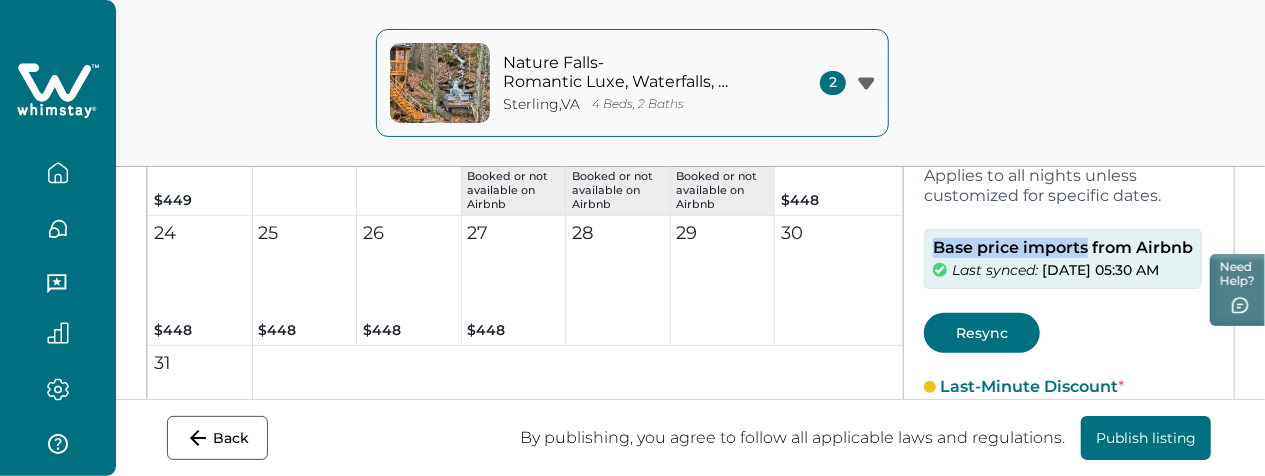 drag, startPoint x: 912, startPoint y: 255, endPoint x: 1062, endPoint y: 259, distance: 150.05333 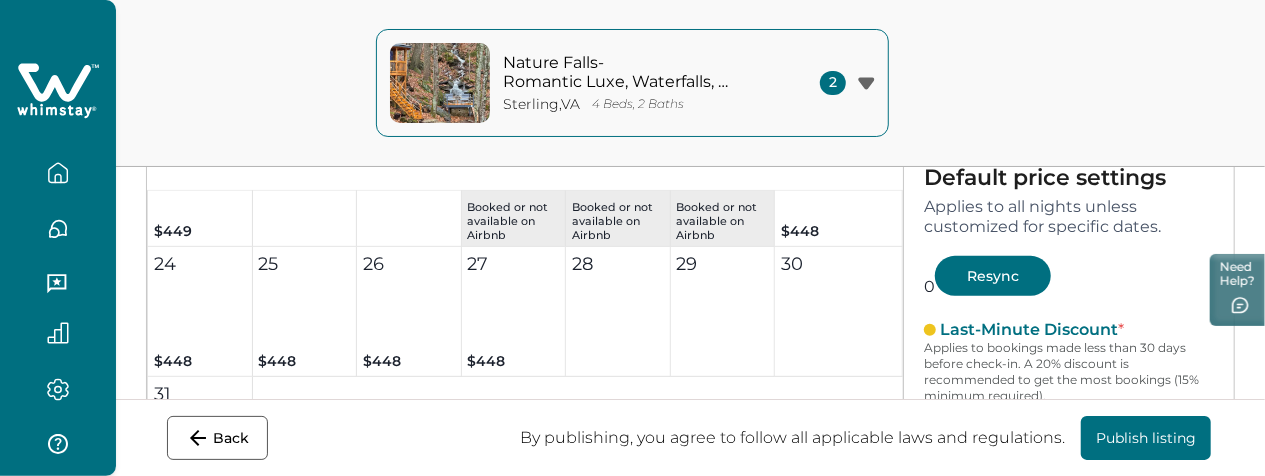 scroll, scrollTop: 275, scrollLeft: 0, axis: vertical 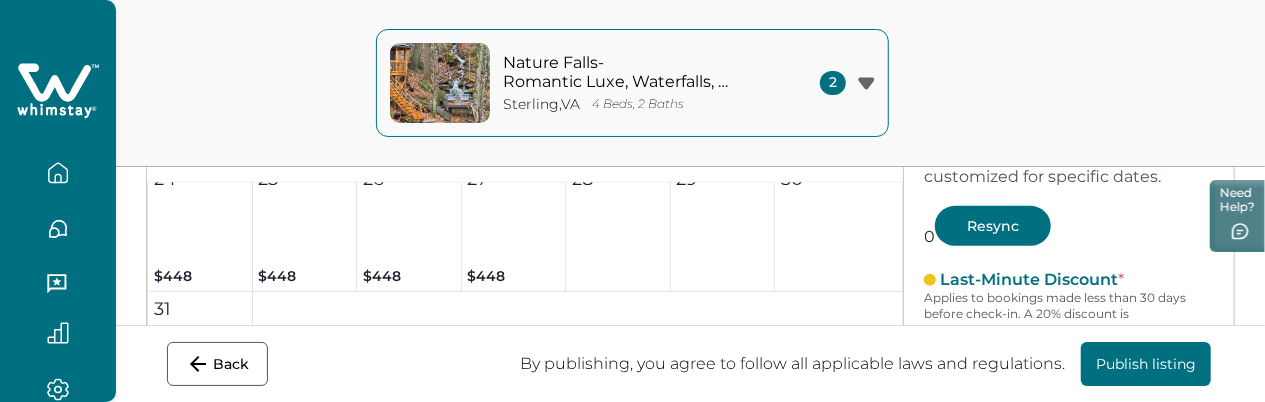 click on "Default price settings Applies to all nights unless customized for specific dates. 0 Resync Last-Minute Discount * Applies to bookings made less than 30 days before check-in. A 20% discount is recommended to get the most bookings (15% minimum required). ** % Extended Calendar Discount Applies to bookings made 30+ days in advance (outside the Last-Minute Discount window). This is optional, but encouraged to get more bookings. * % Pricing Preview" at bounding box center (1069, 399) 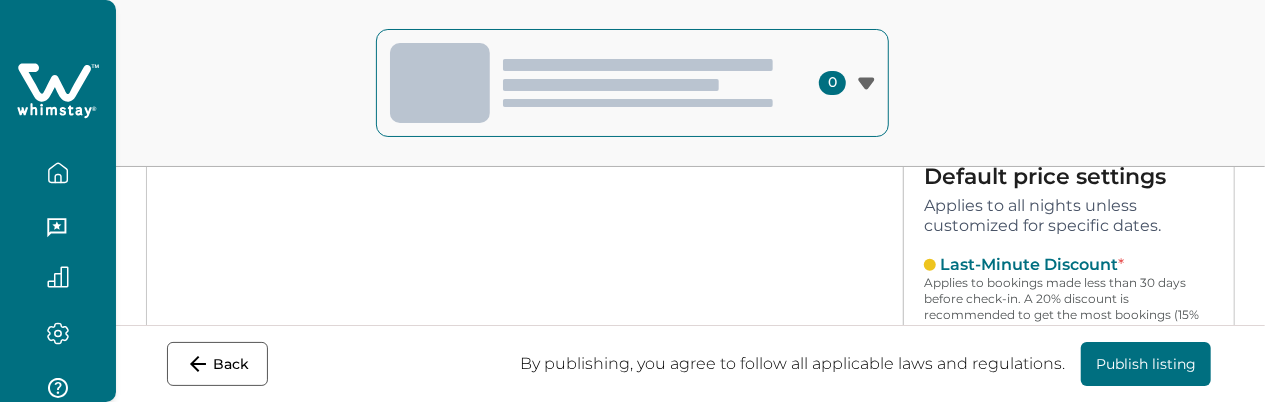 scroll, scrollTop: 268, scrollLeft: 0, axis: vertical 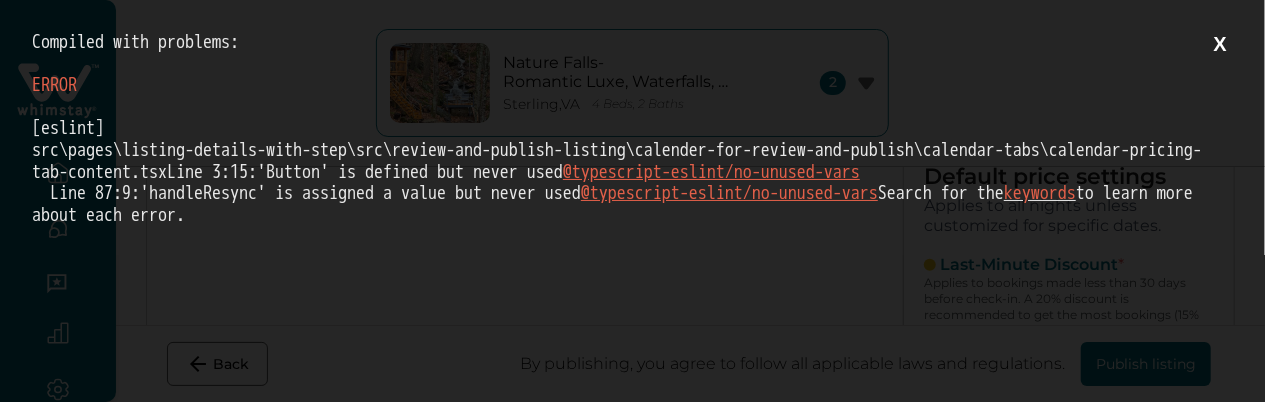 click on "X" at bounding box center [1220, 44] 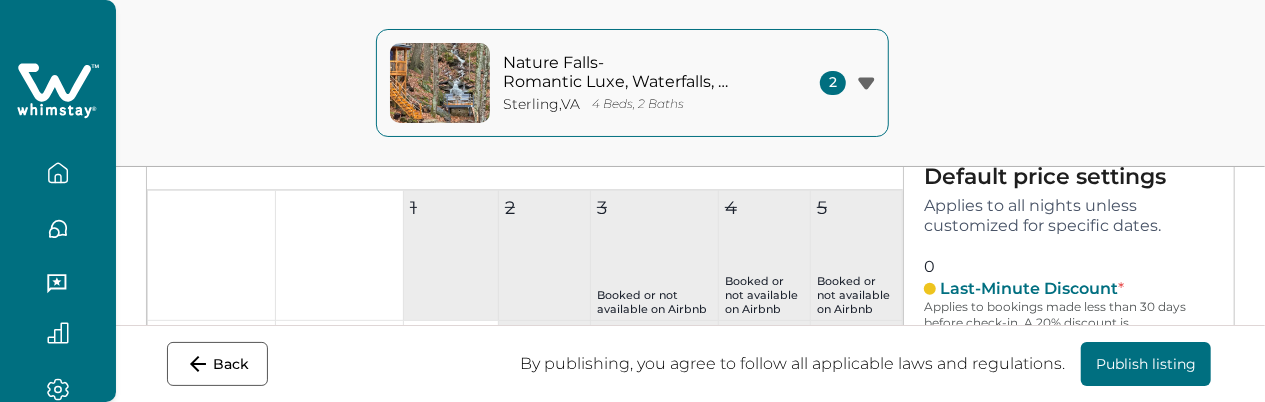 type on "**" 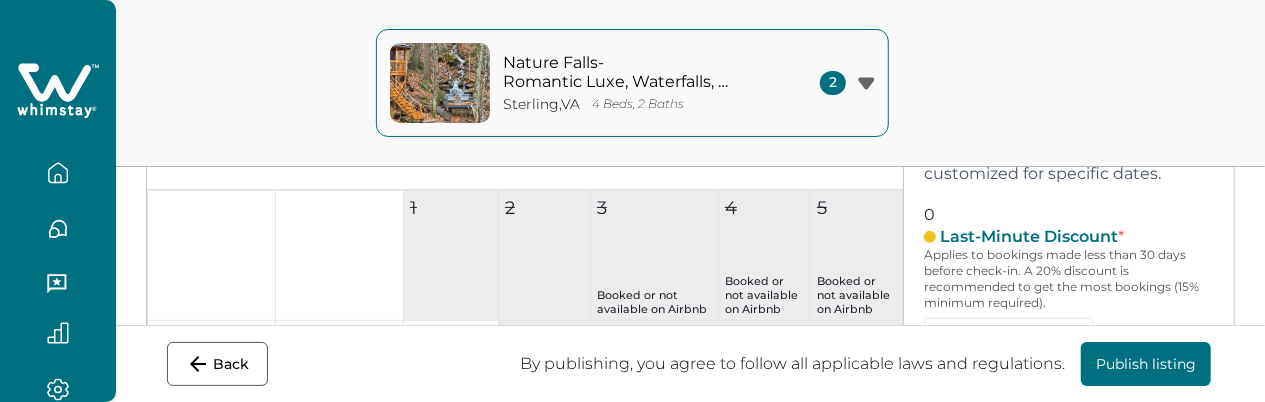scroll, scrollTop: 43, scrollLeft: 0, axis: vertical 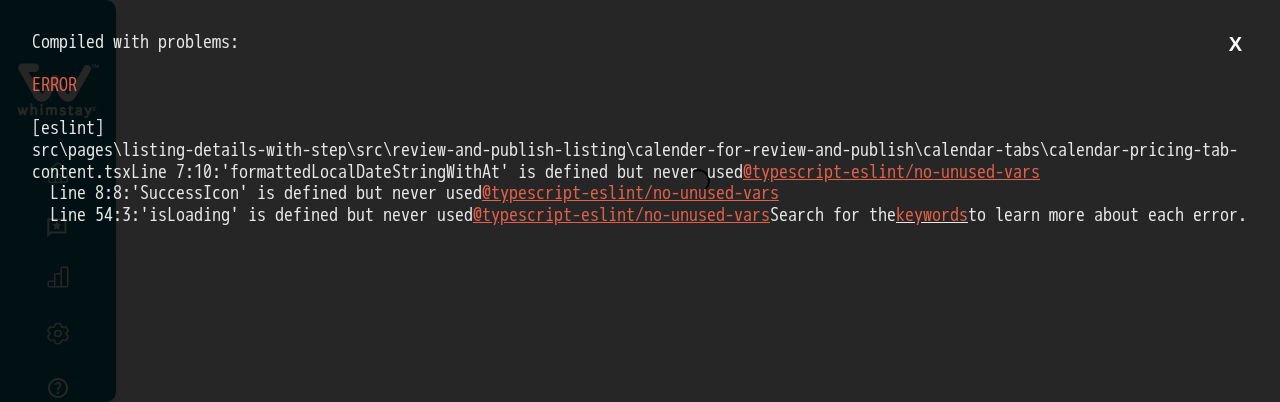 click on "X" at bounding box center (1235, 44) 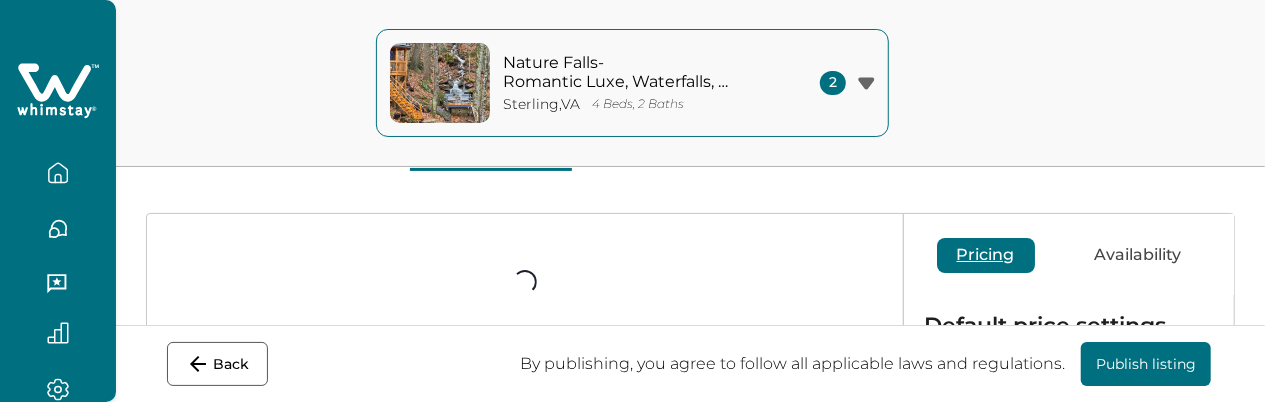 scroll, scrollTop: 128, scrollLeft: 0, axis: vertical 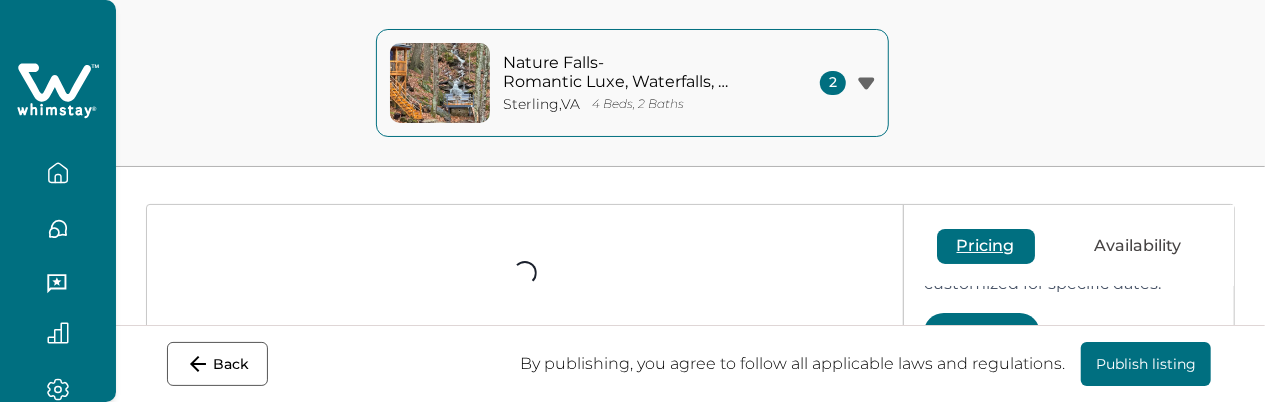 type on "**" 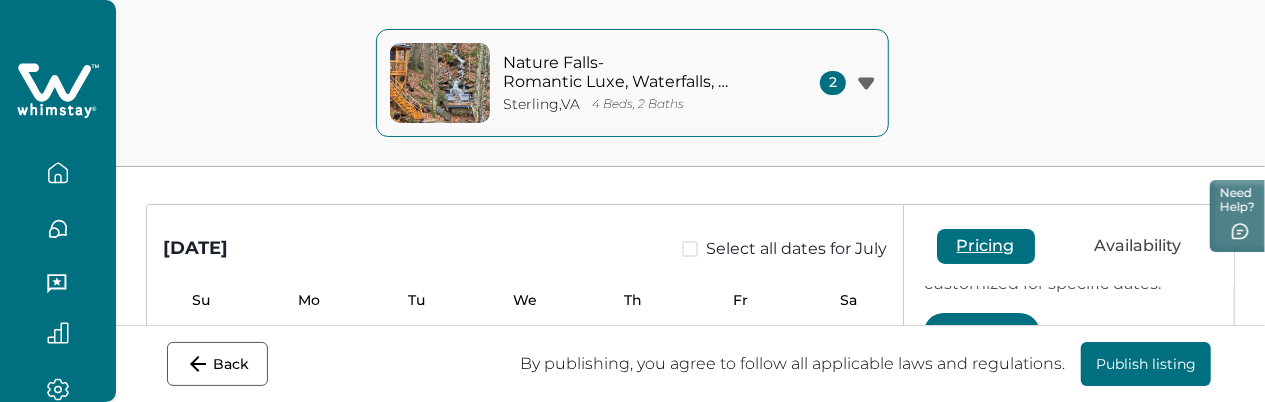 scroll, scrollTop: 236, scrollLeft: 0, axis: vertical 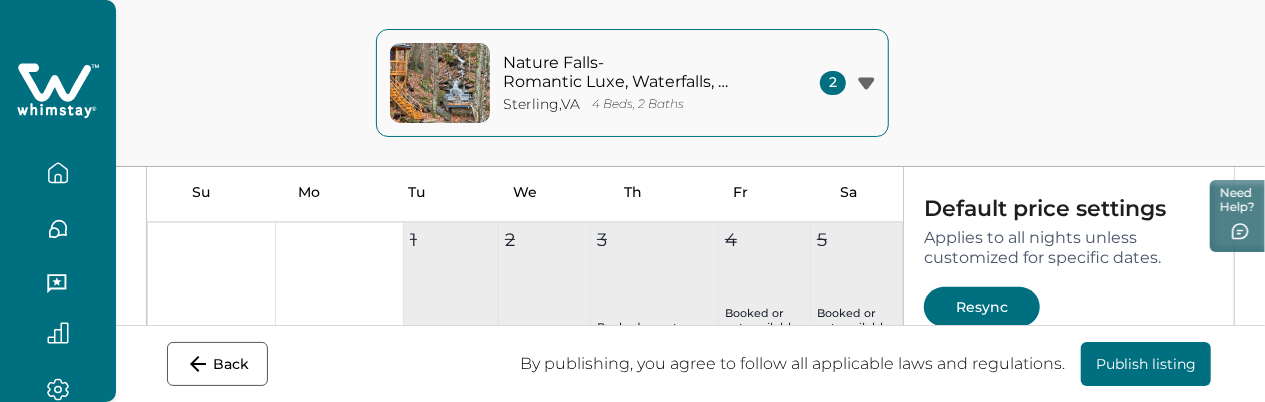 type on "**" 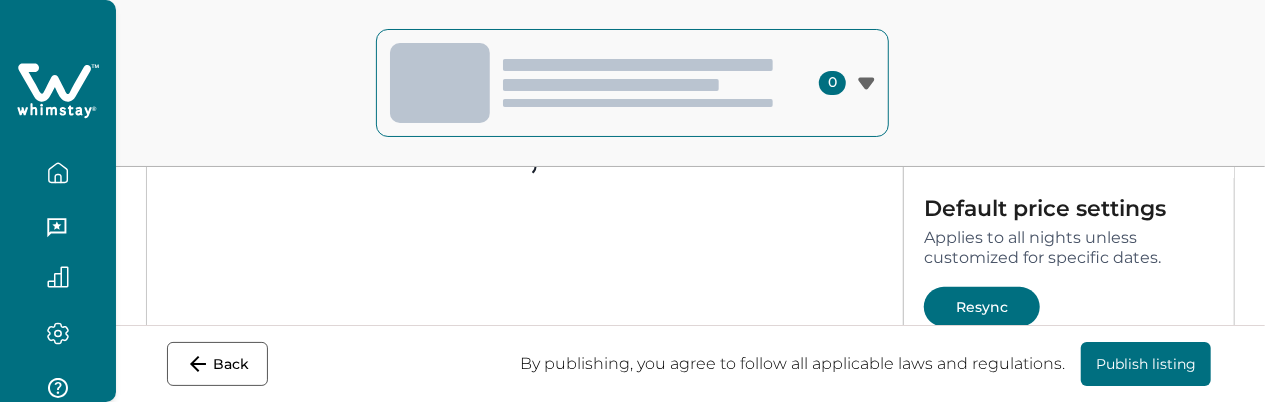 scroll, scrollTop: 0, scrollLeft: 0, axis: both 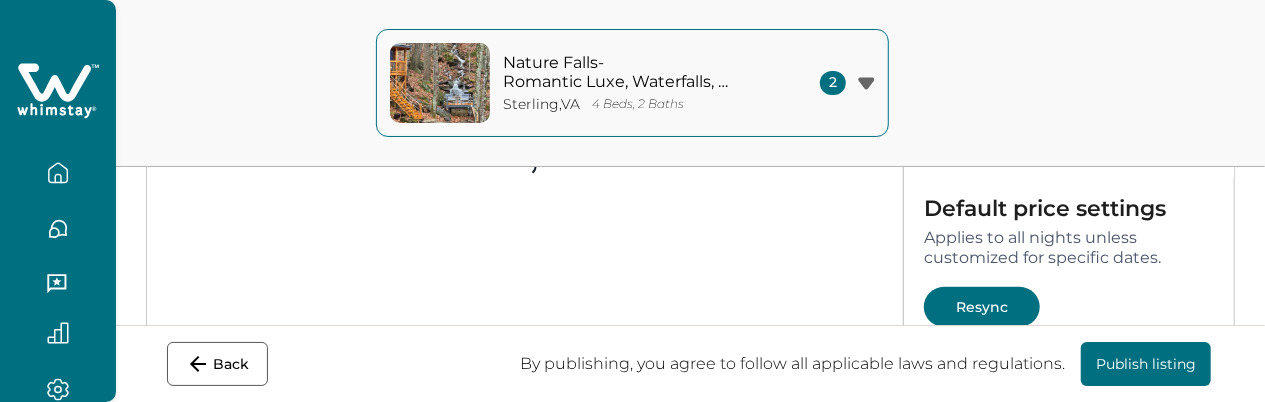 type on "**" 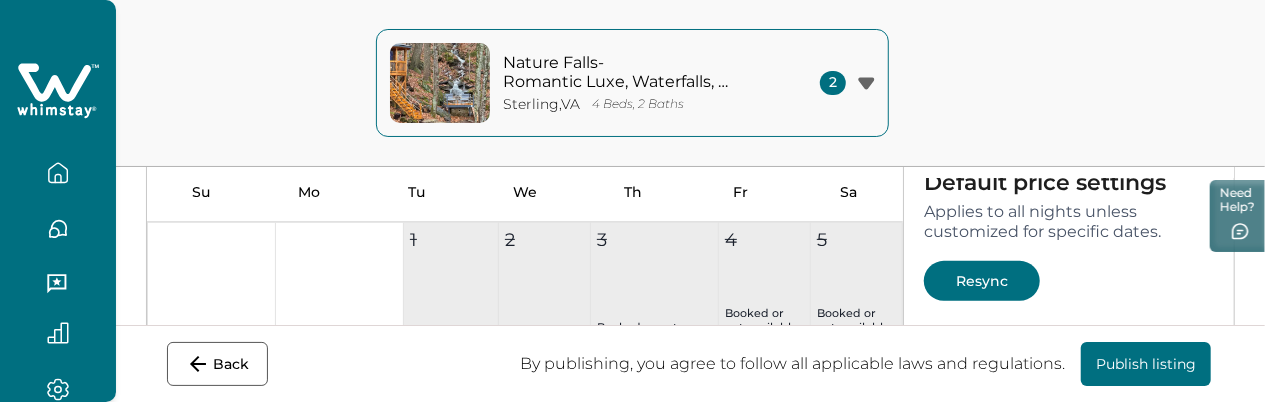 scroll, scrollTop: 24, scrollLeft: 0, axis: vertical 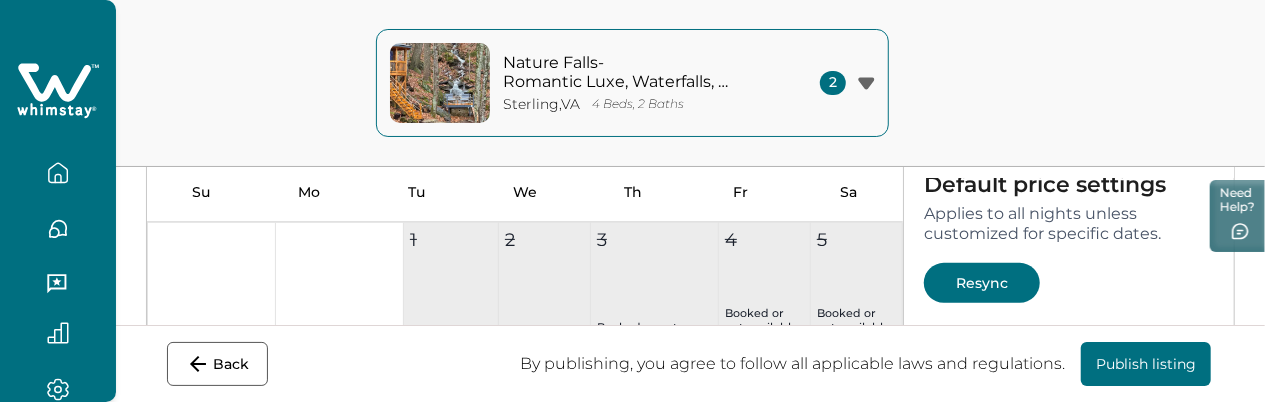 click on "Resync" at bounding box center [982, 283] 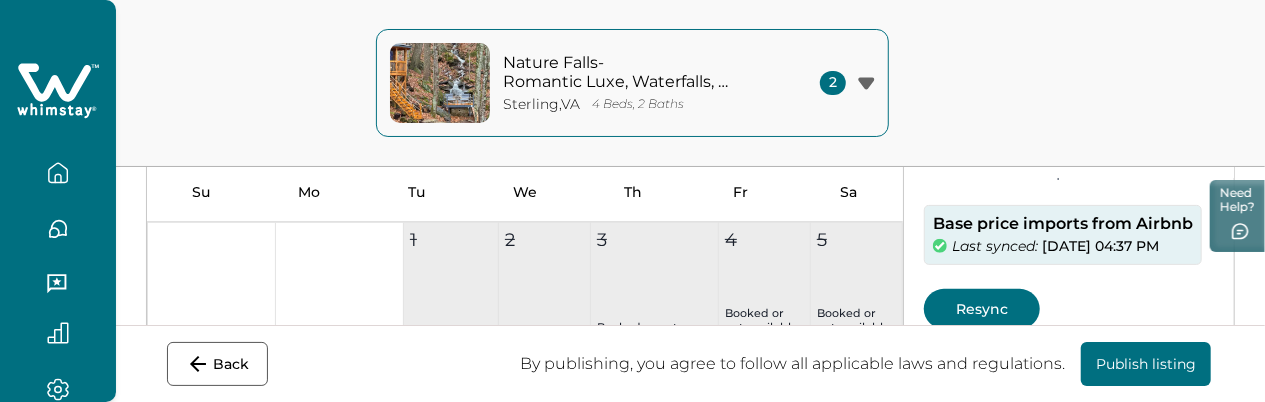 scroll, scrollTop: 188, scrollLeft: 0, axis: vertical 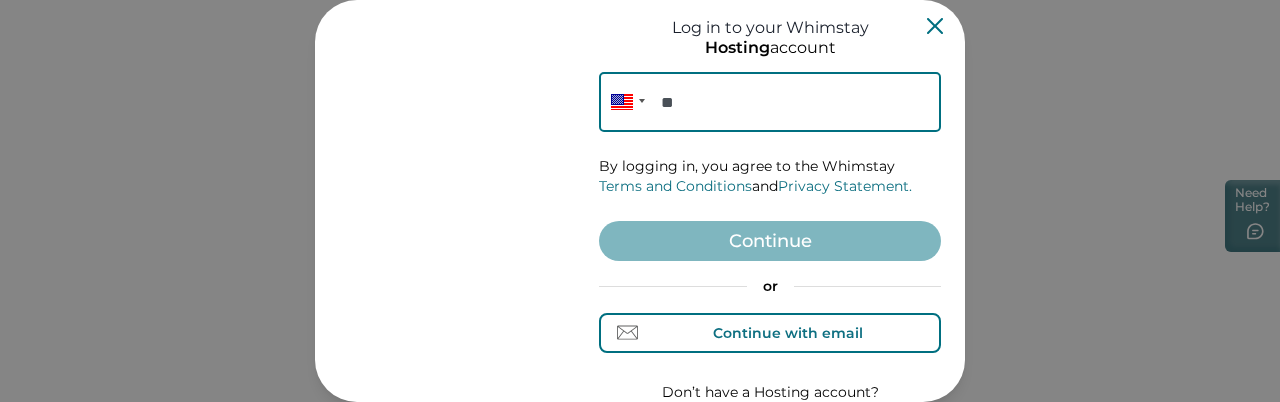 click on "Continue with email" at bounding box center [788, 333] 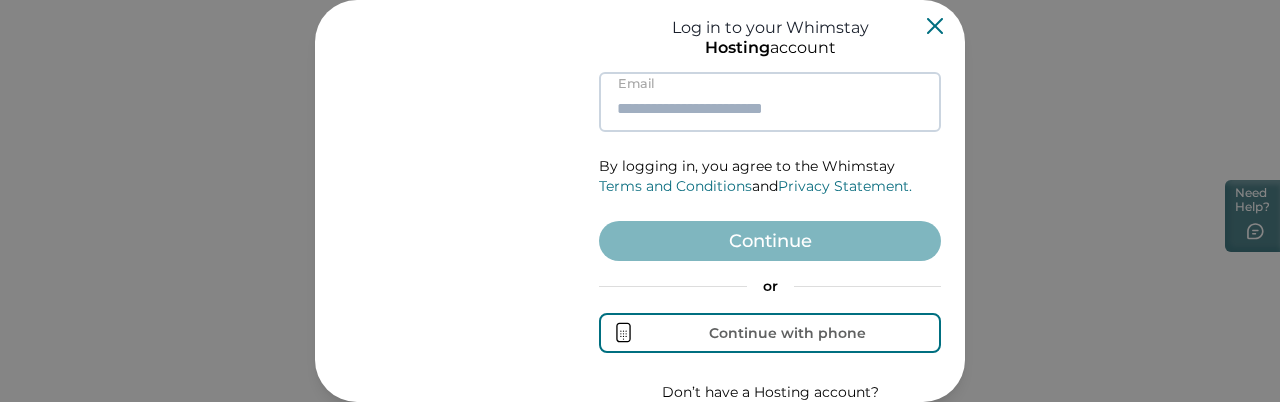 click at bounding box center (770, 102) 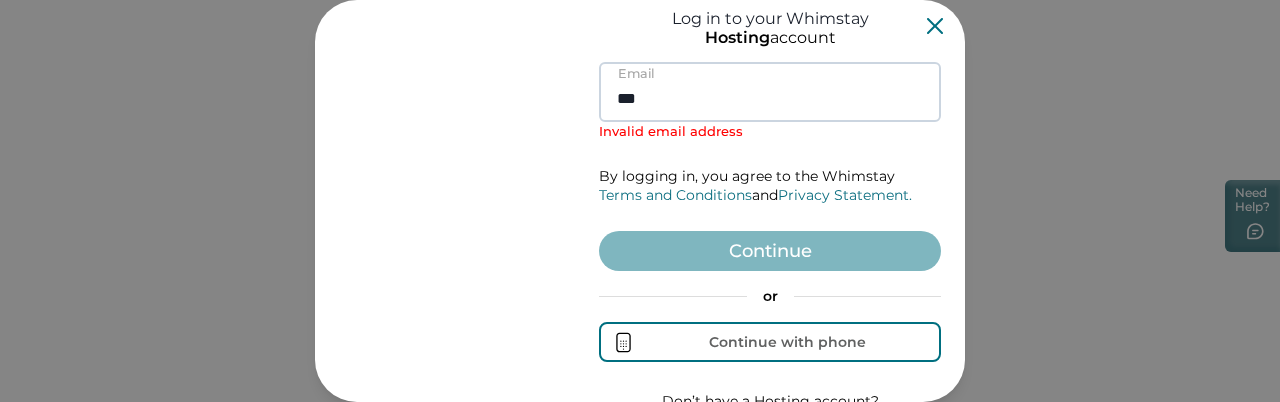 type on "***" 